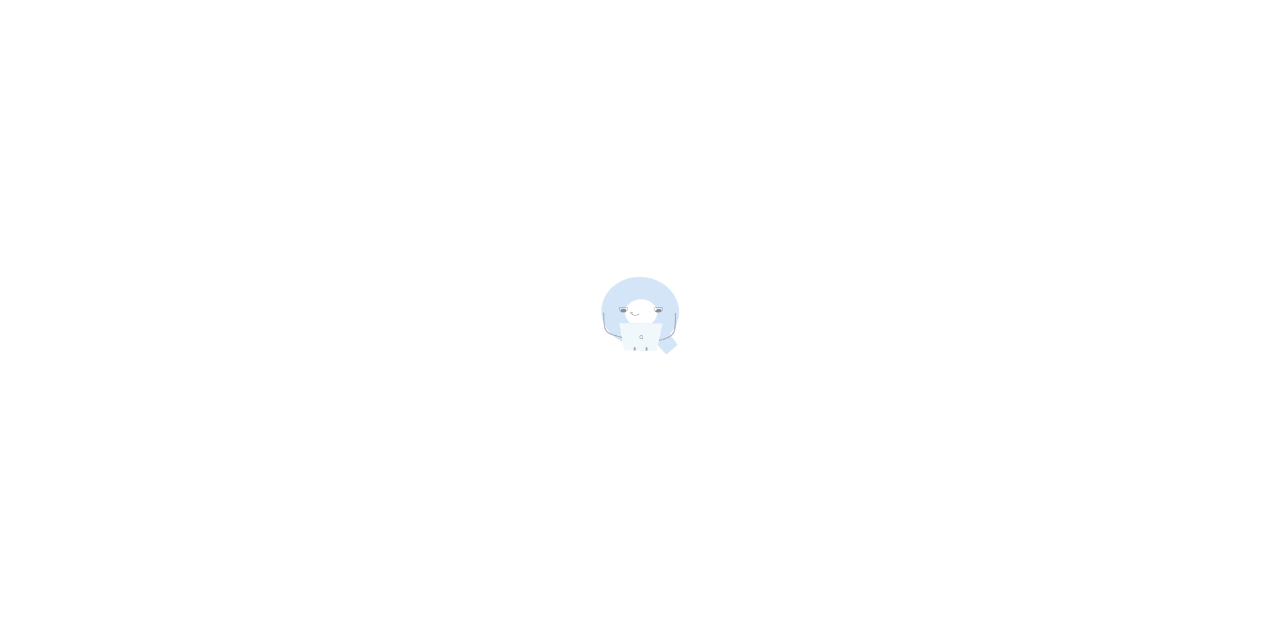 scroll, scrollTop: 0, scrollLeft: 0, axis: both 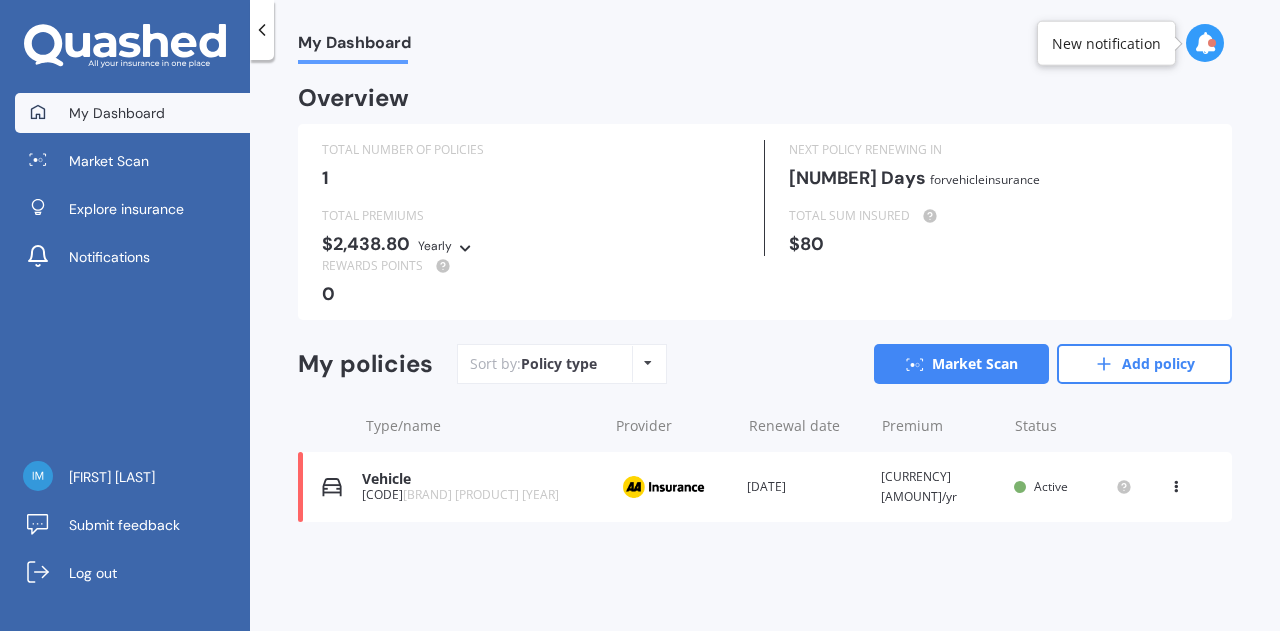 click on "[BRAND] [PRODUCT] [YEAR]" at bounding box center (481, 494) 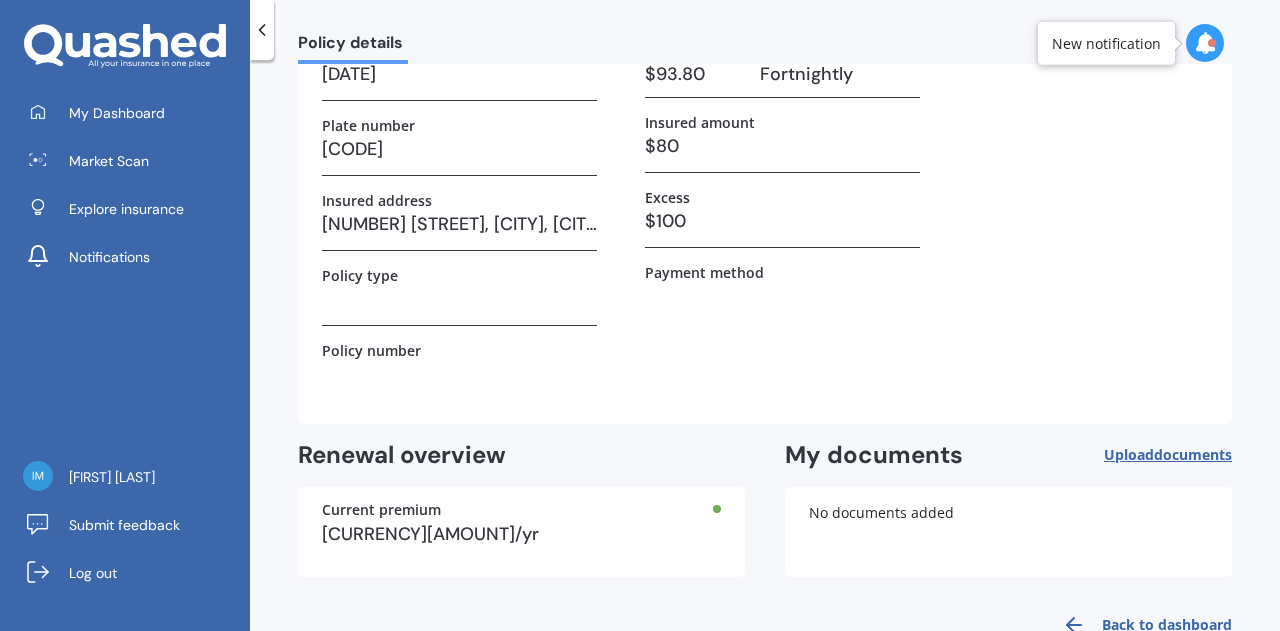 scroll, scrollTop: 0, scrollLeft: 0, axis: both 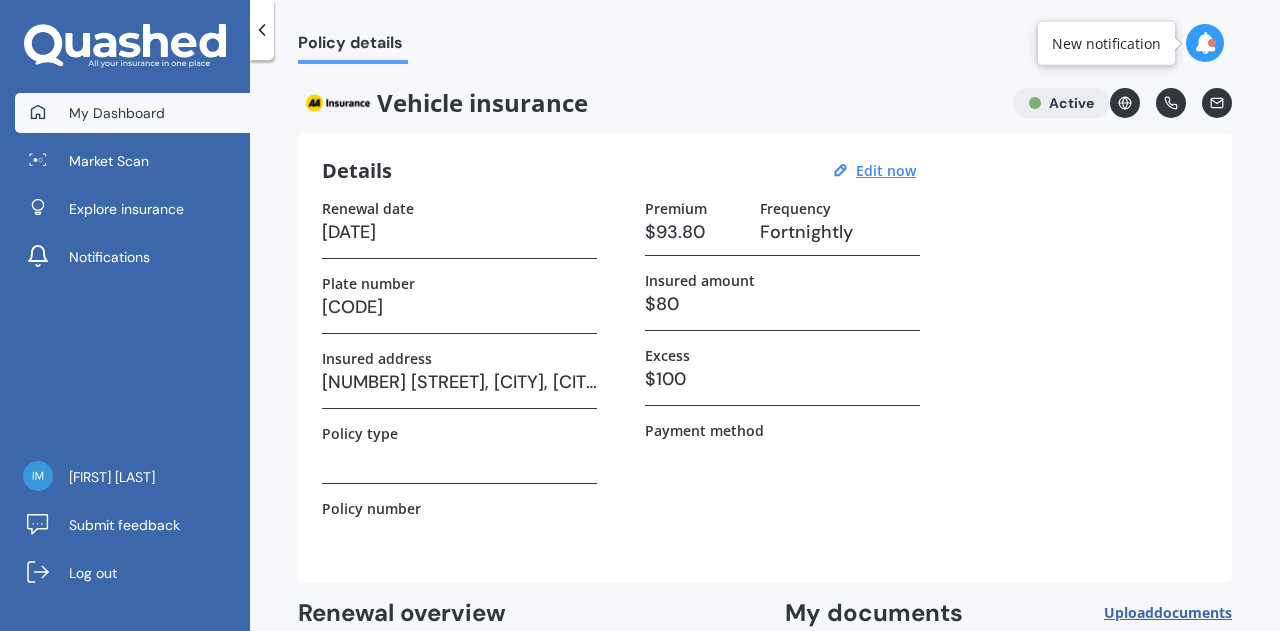 click on "My Dashboard" at bounding box center (117, 113) 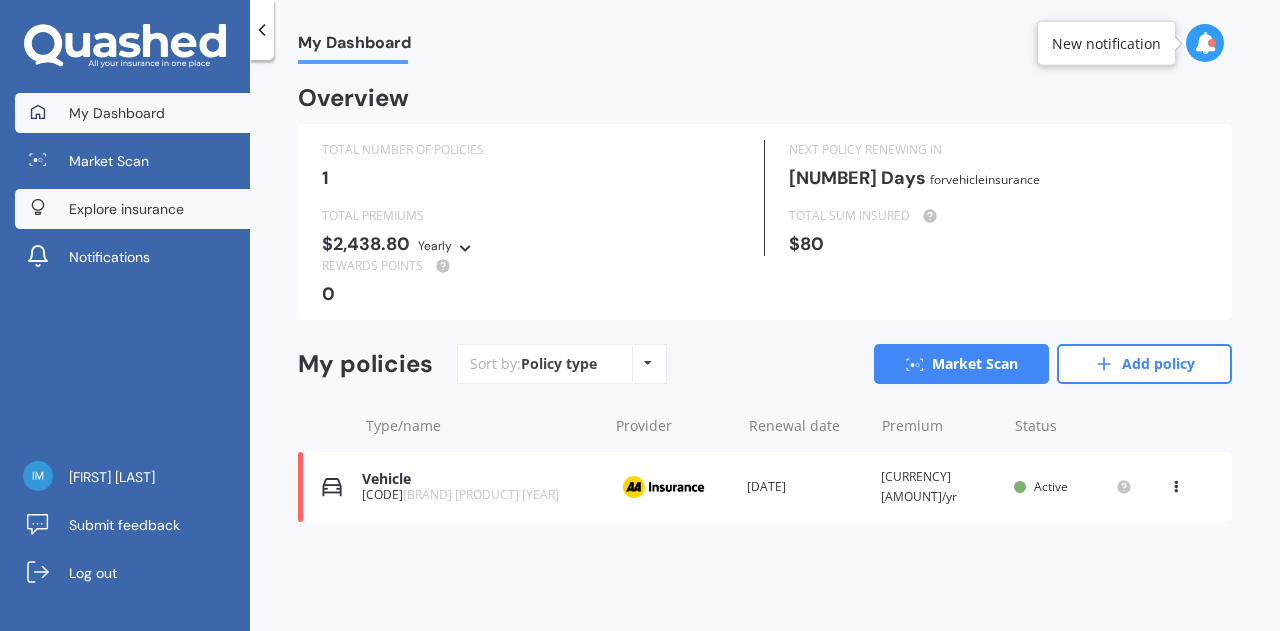 click on "Explore insurance" at bounding box center [126, 209] 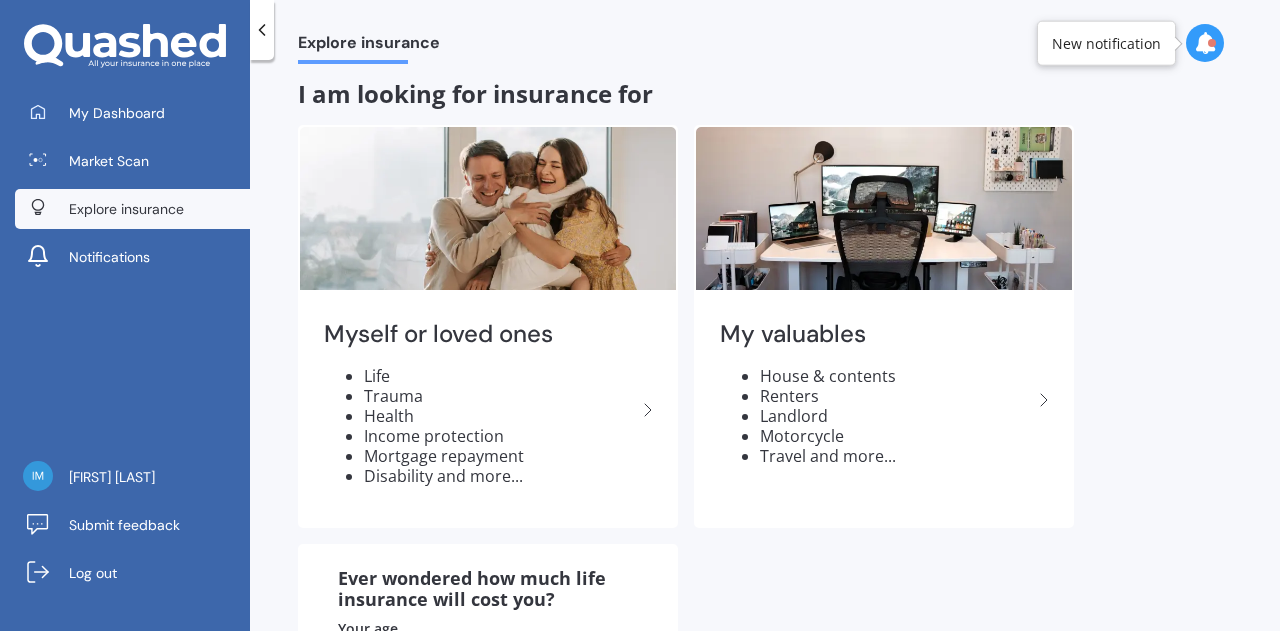 scroll, scrollTop: 0, scrollLeft: 0, axis: both 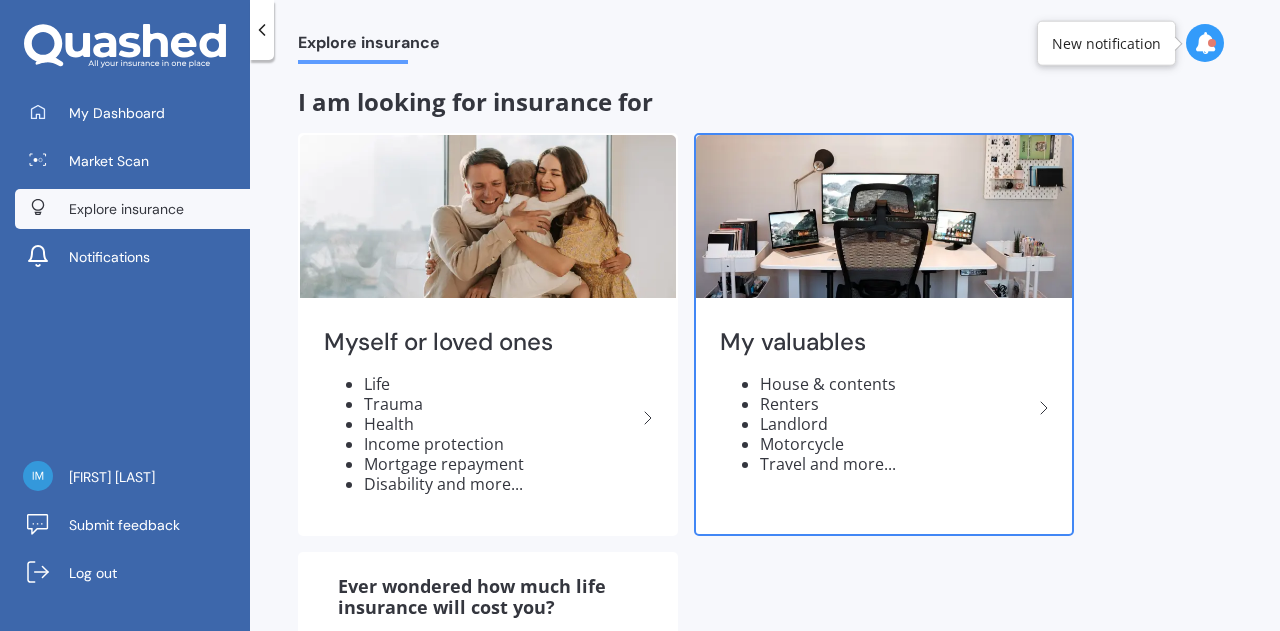 click on "Landlord" at bounding box center [896, 424] 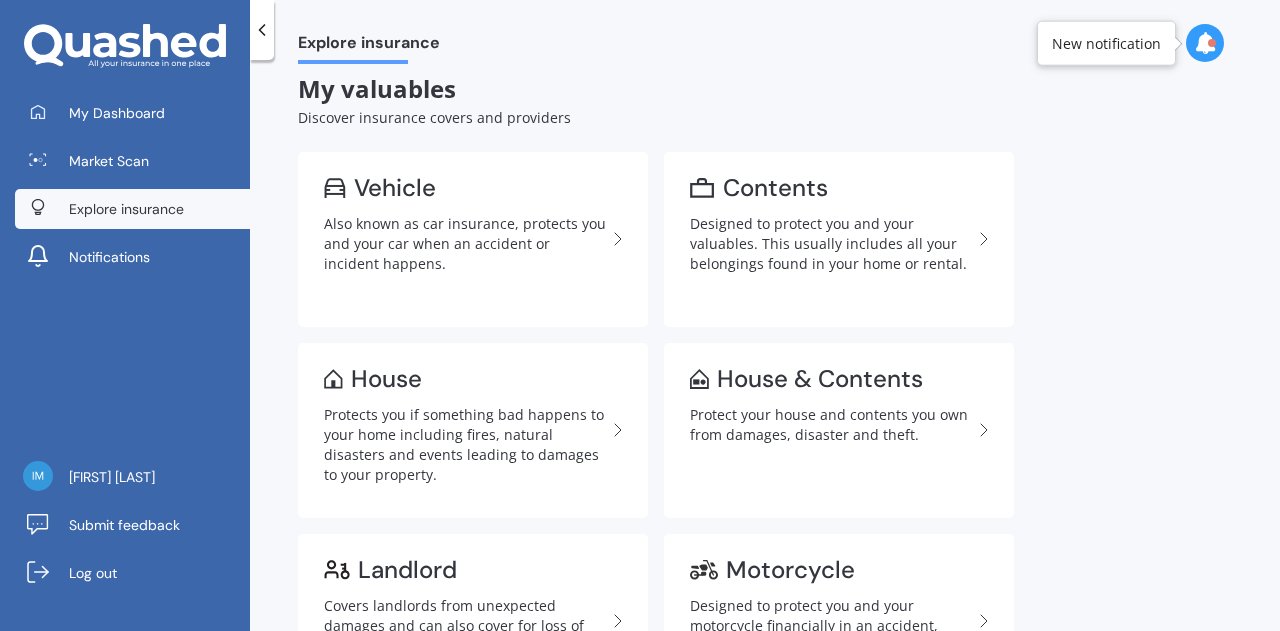 scroll, scrollTop: 0, scrollLeft: 0, axis: both 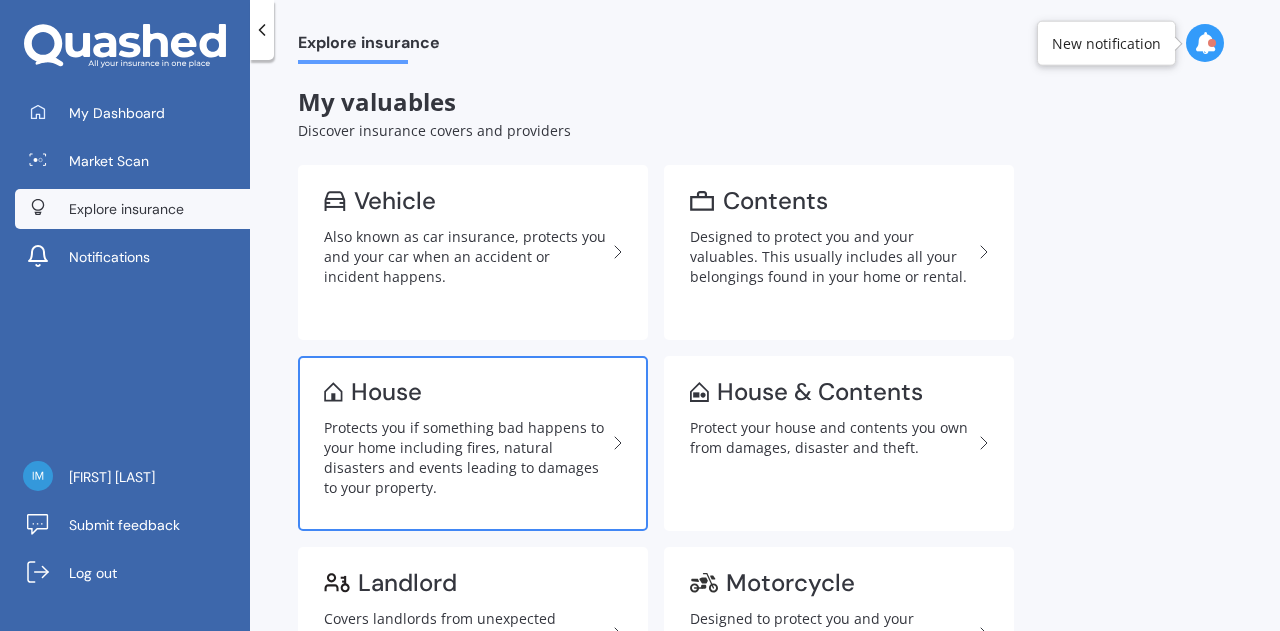 click on "Protects you if something bad happens to your home including fires, natural disasters and events leading to damages to your property." at bounding box center (465, 458) 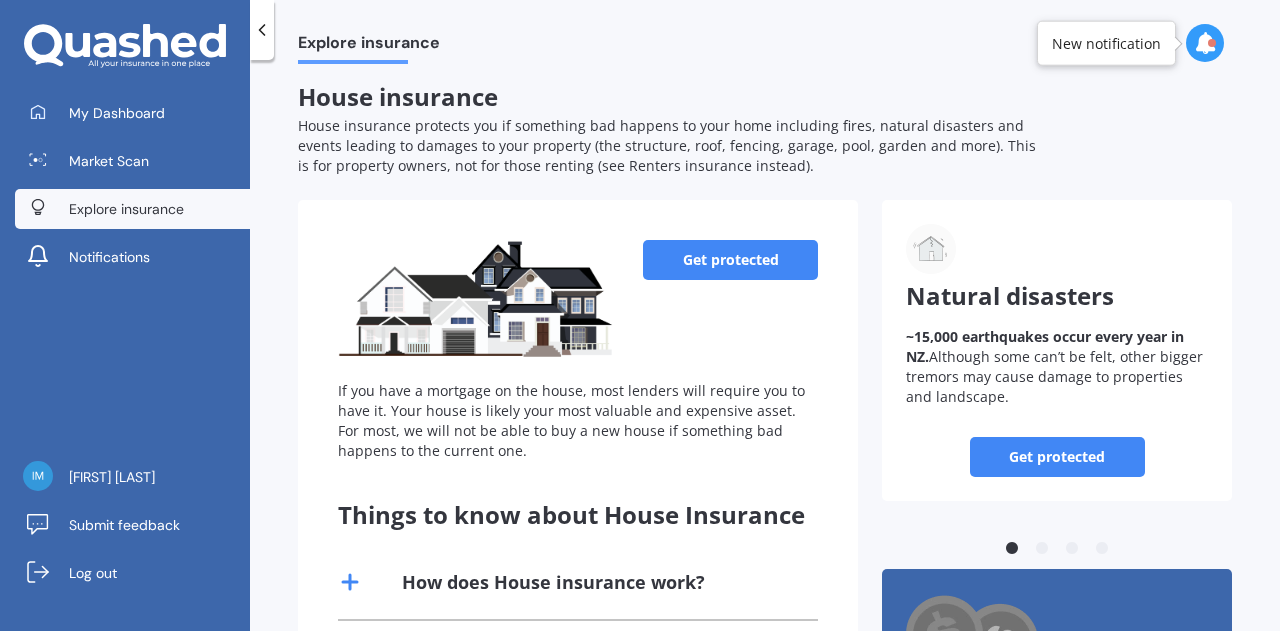 scroll, scrollTop: 0, scrollLeft: 0, axis: both 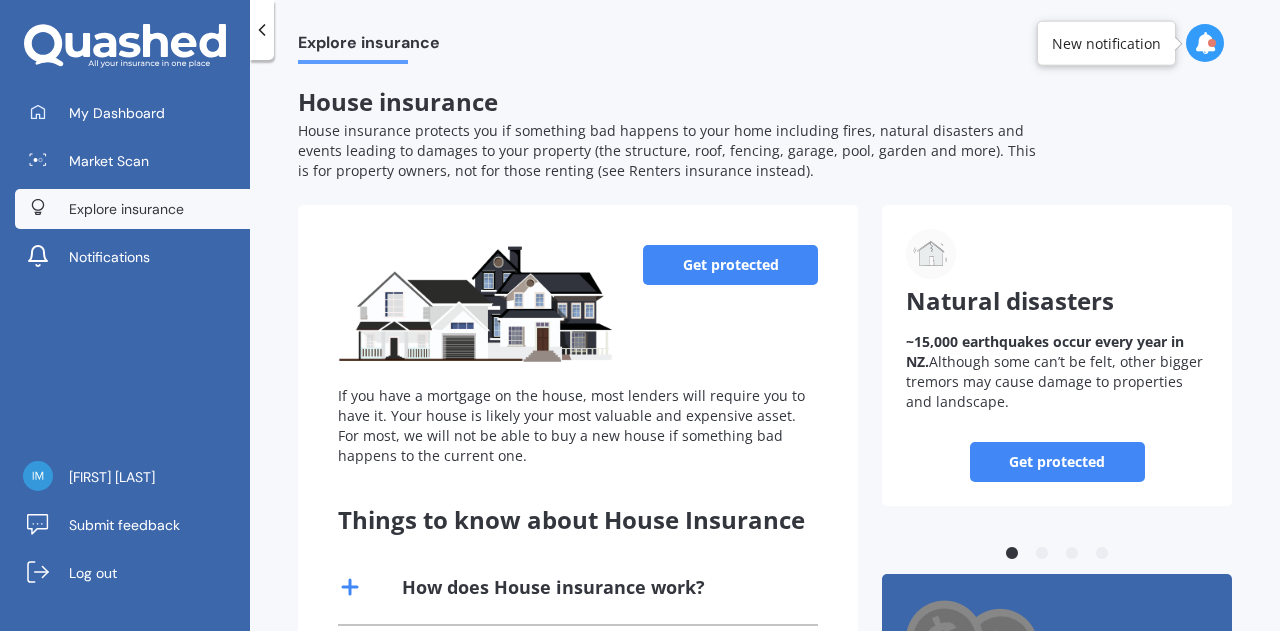 click 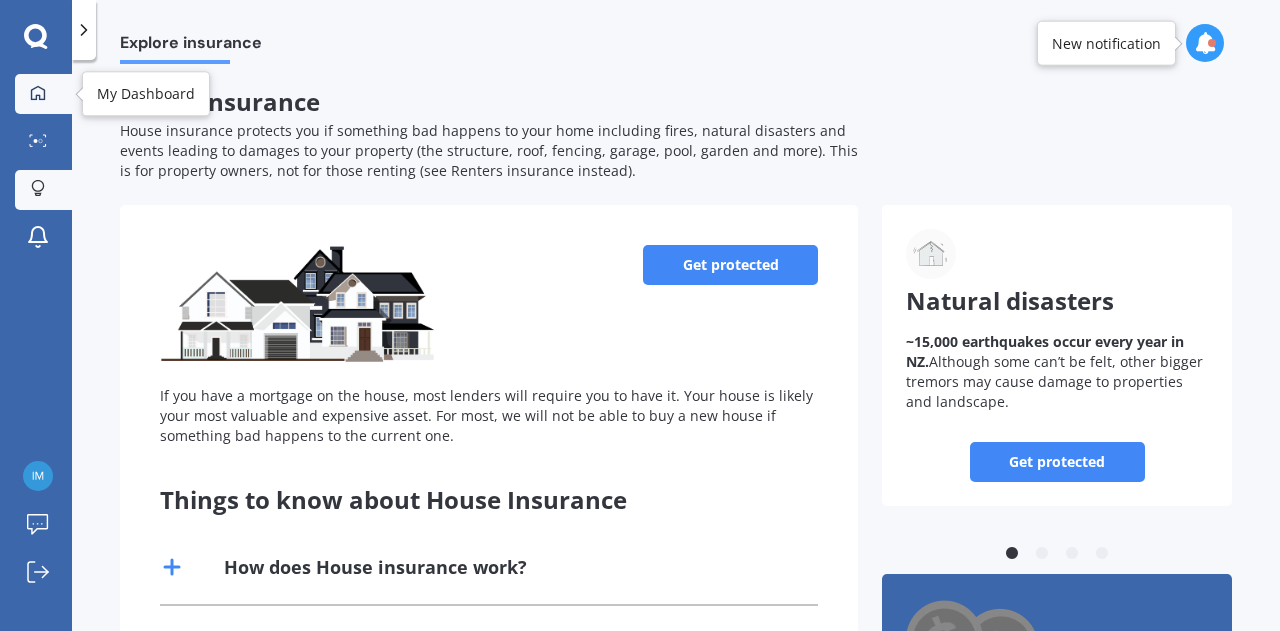 click 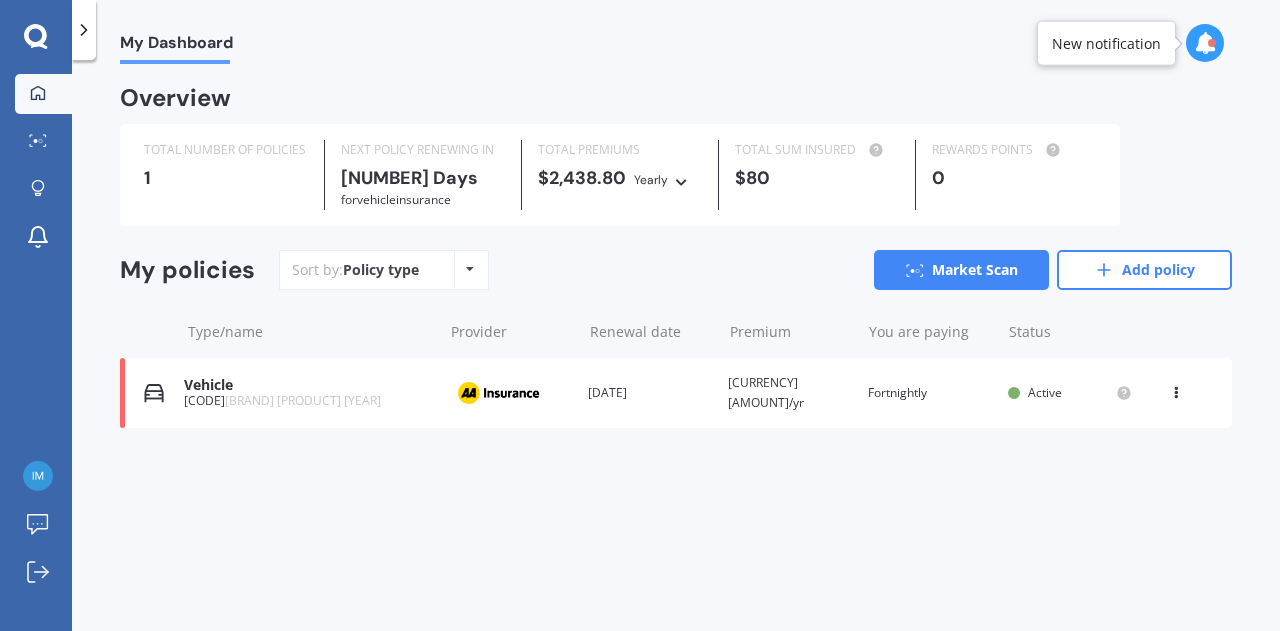 click at bounding box center [36, 37] 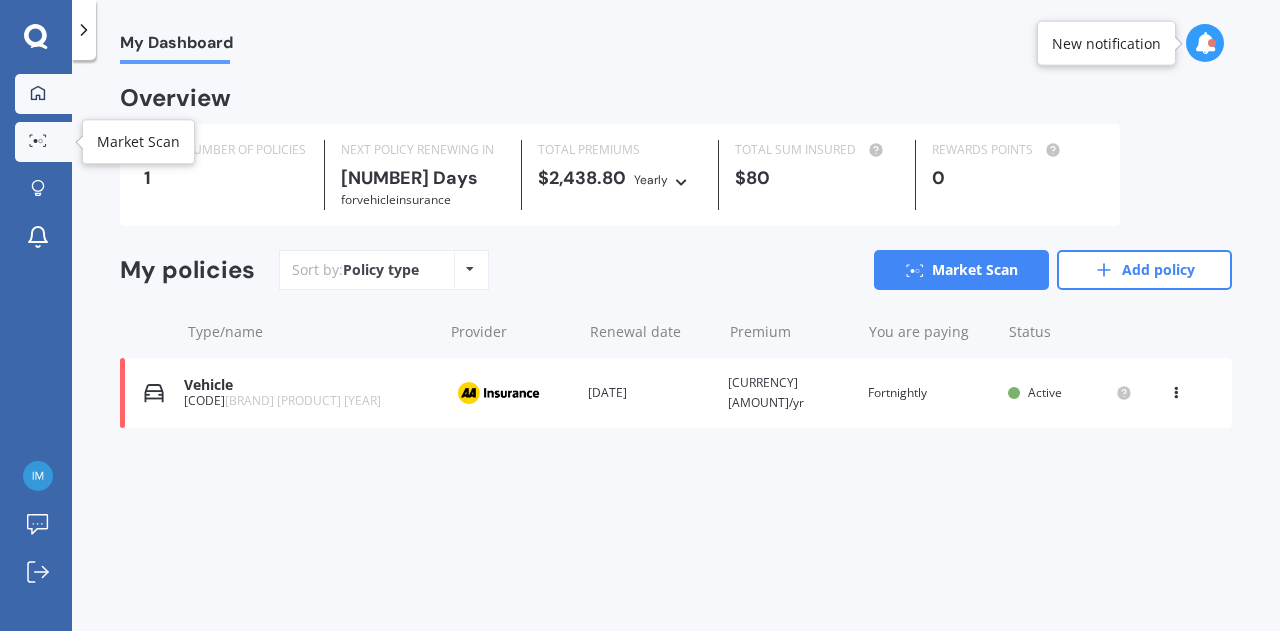 click 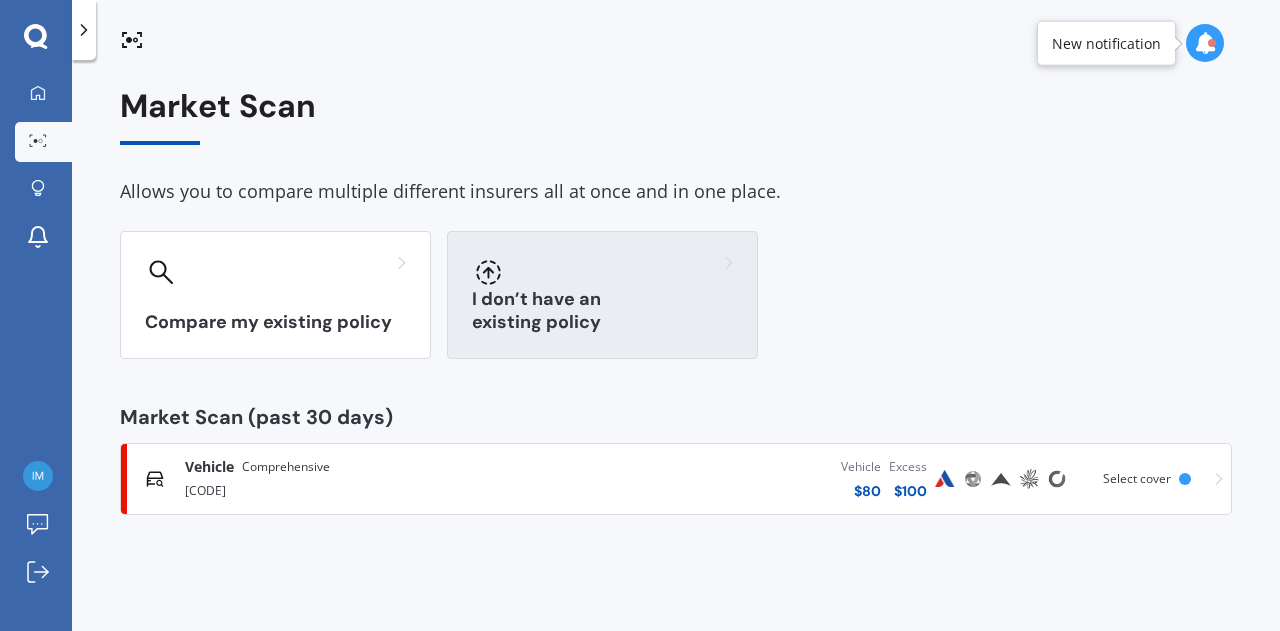 click on "I don’t have an existing policy" at bounding box center (602, 311) 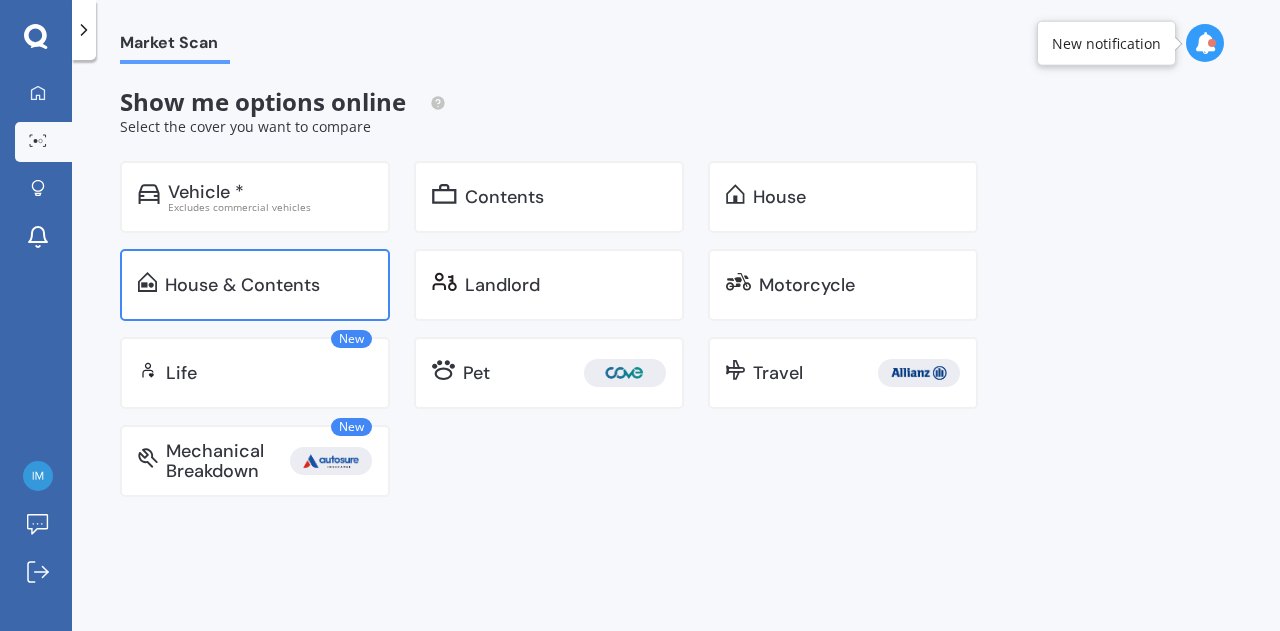 click on "House & Contents" at bounding box center (242, 285) 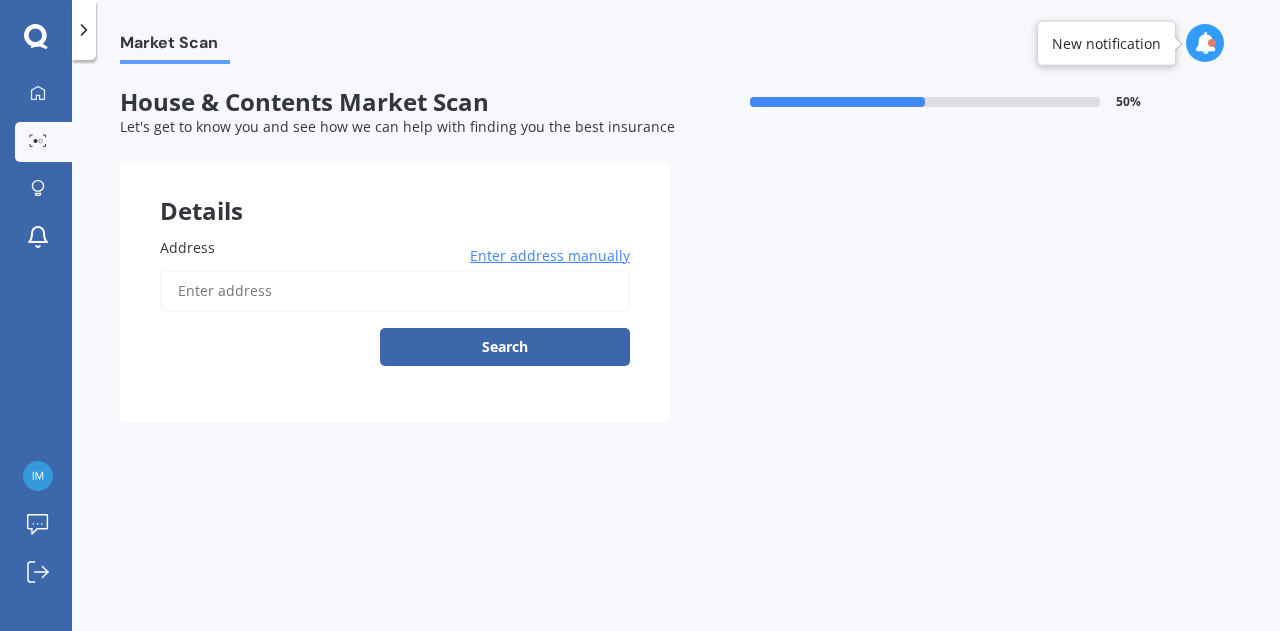 click on "Address" at bounding box center [395, 291] 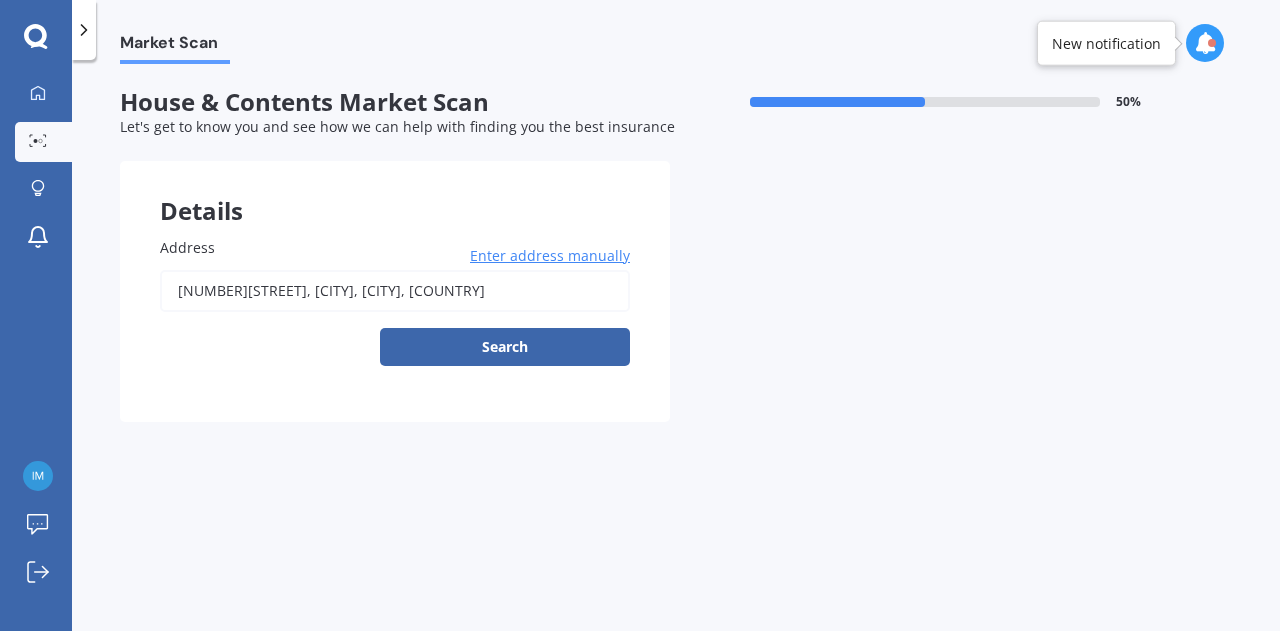 type on "[NUMBER][STREET], [CITY], [CITY] [POSTAL_CODE]" 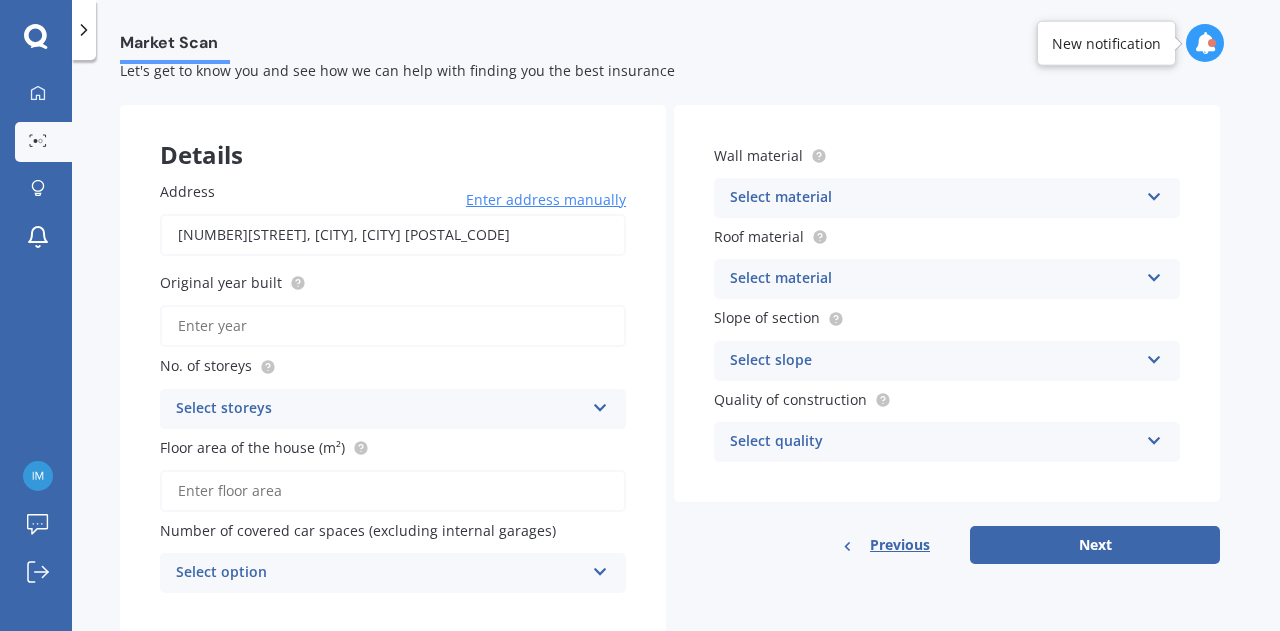 scroll, scrollTop: 111, scrollLeft: 0, axis: vertical 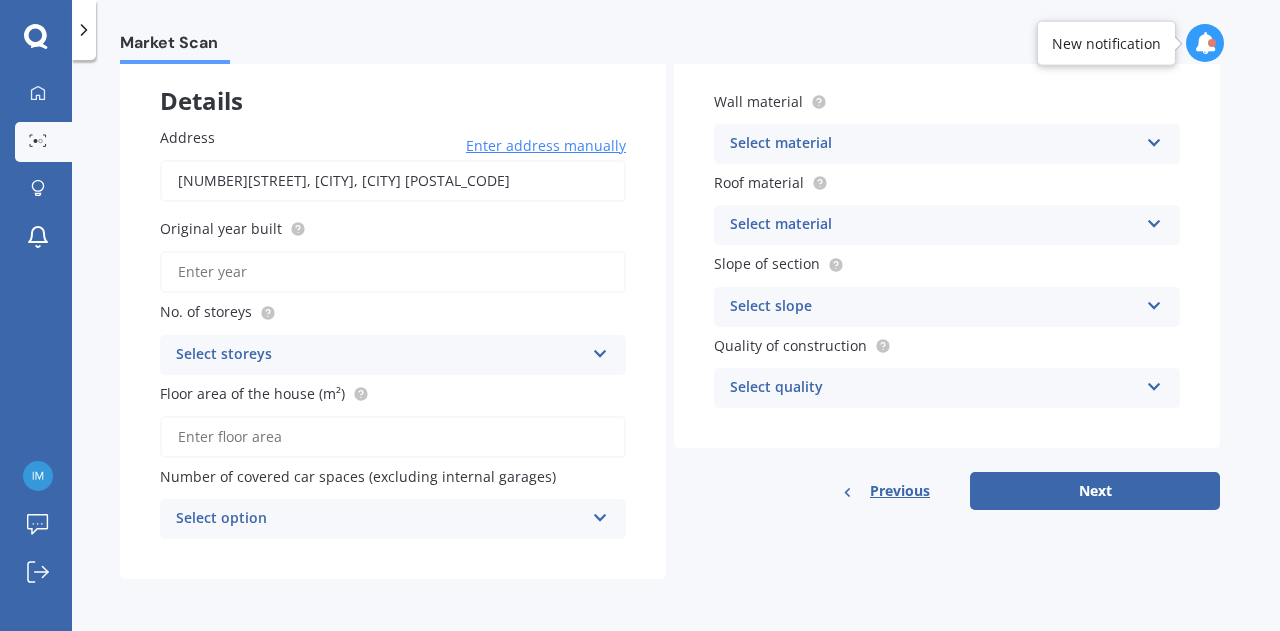 click on "Original year built" at bounding box center [393, 272] 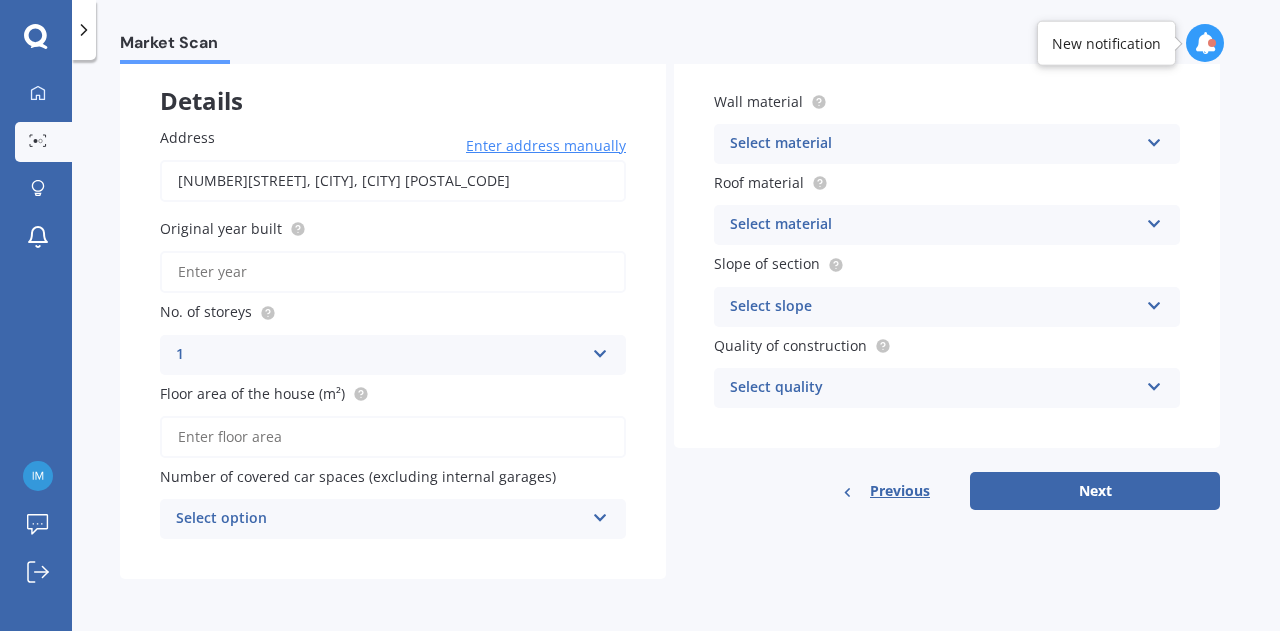 click on "Original year built" at bounding box center [393, 272] 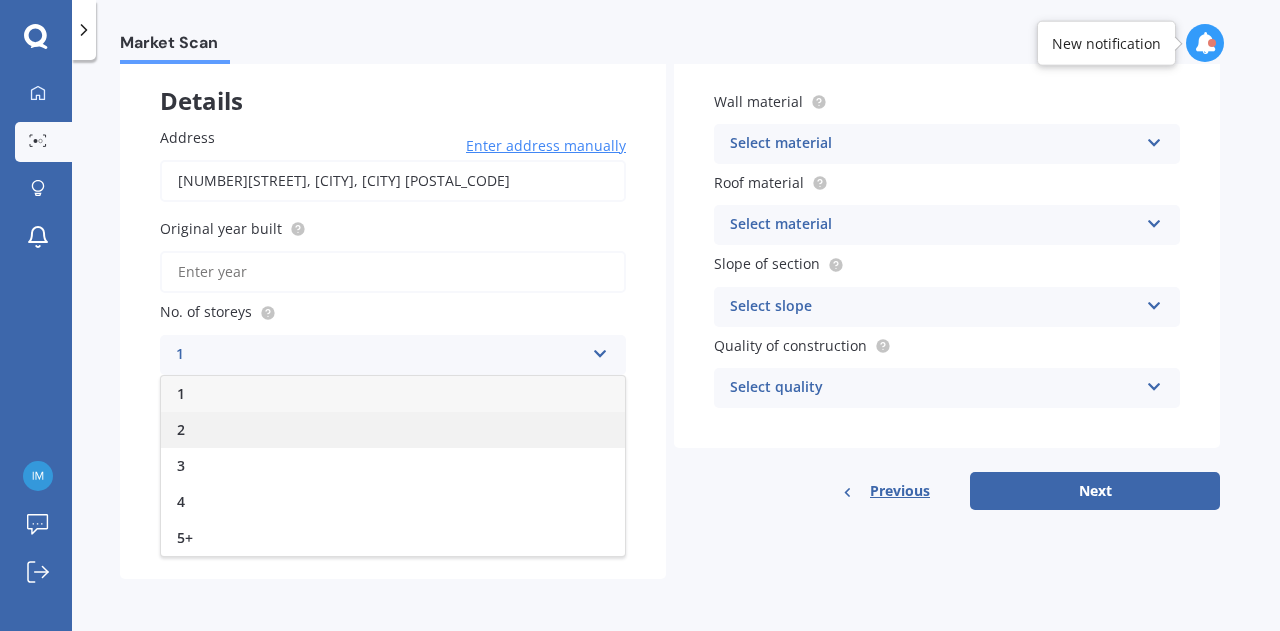 click on "2" at bounding box center (393, 430) 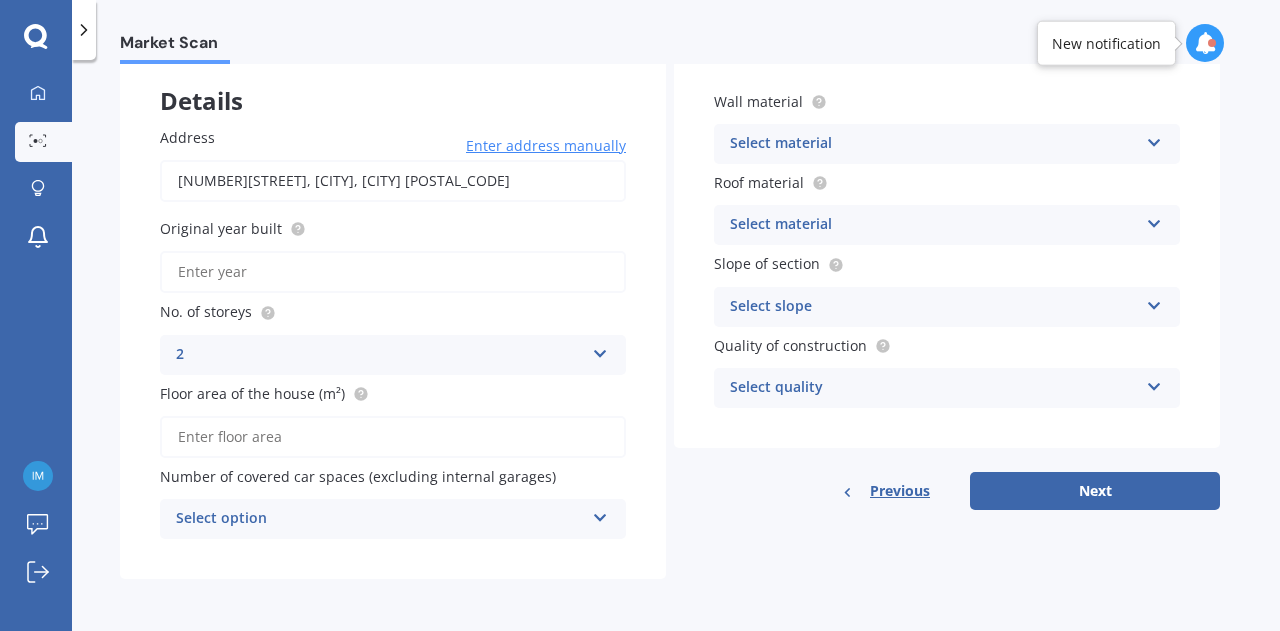 click on "Floor area of the house (m²)" at bounding box center [393, 437] 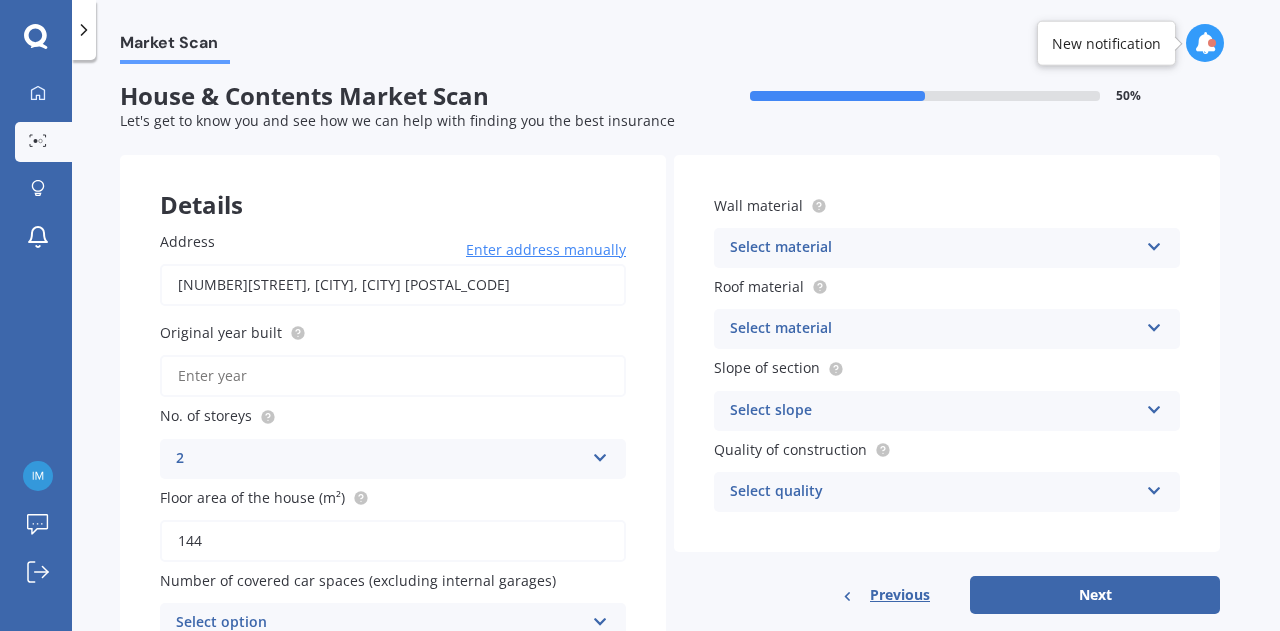 scroll, scrollTop: 0, scrollLeft: 0, axis: both 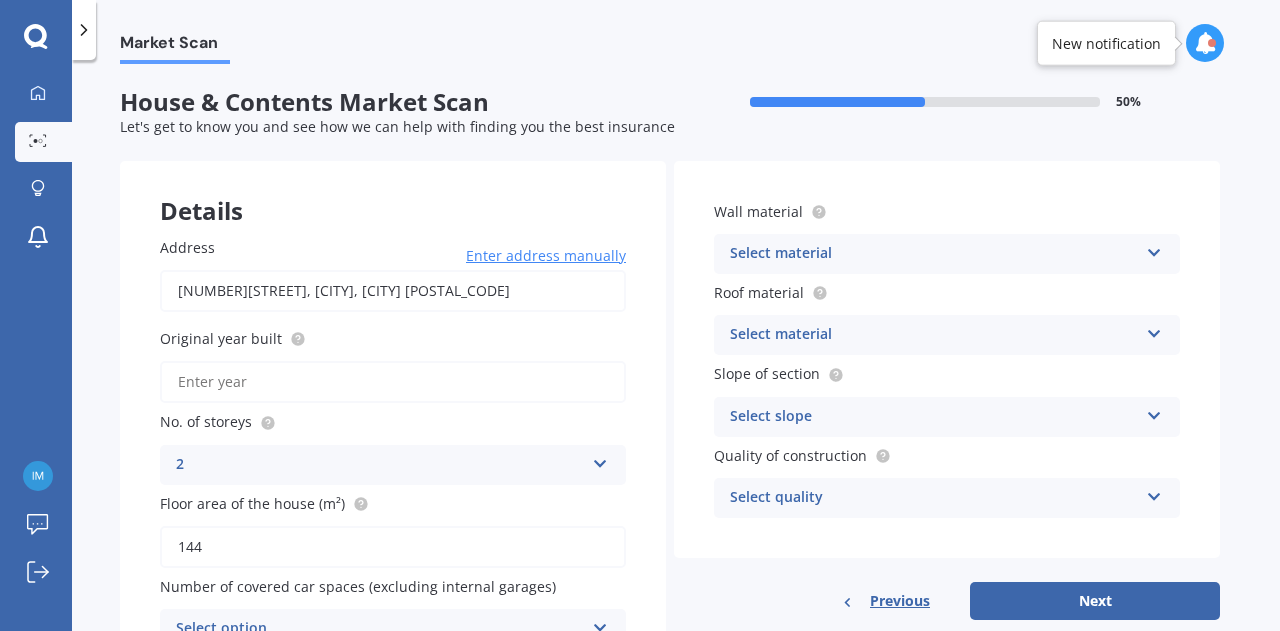 type on "144" 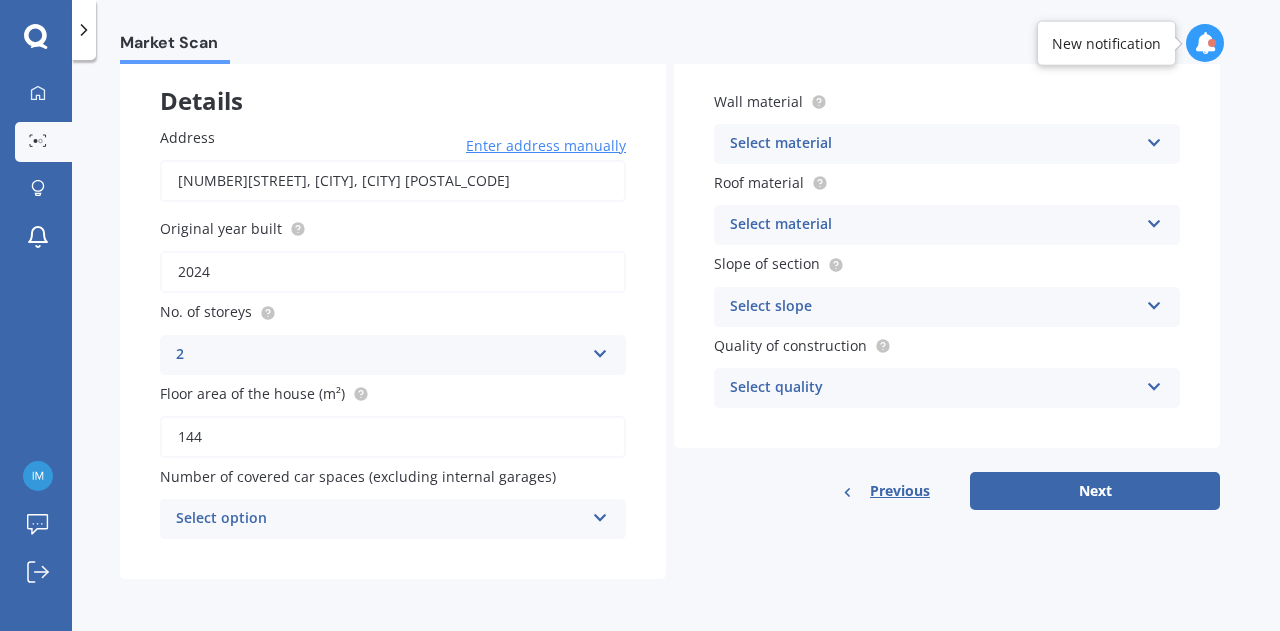 scroll, scrollTop: 111, scrollLeft: 0, axis: vertical 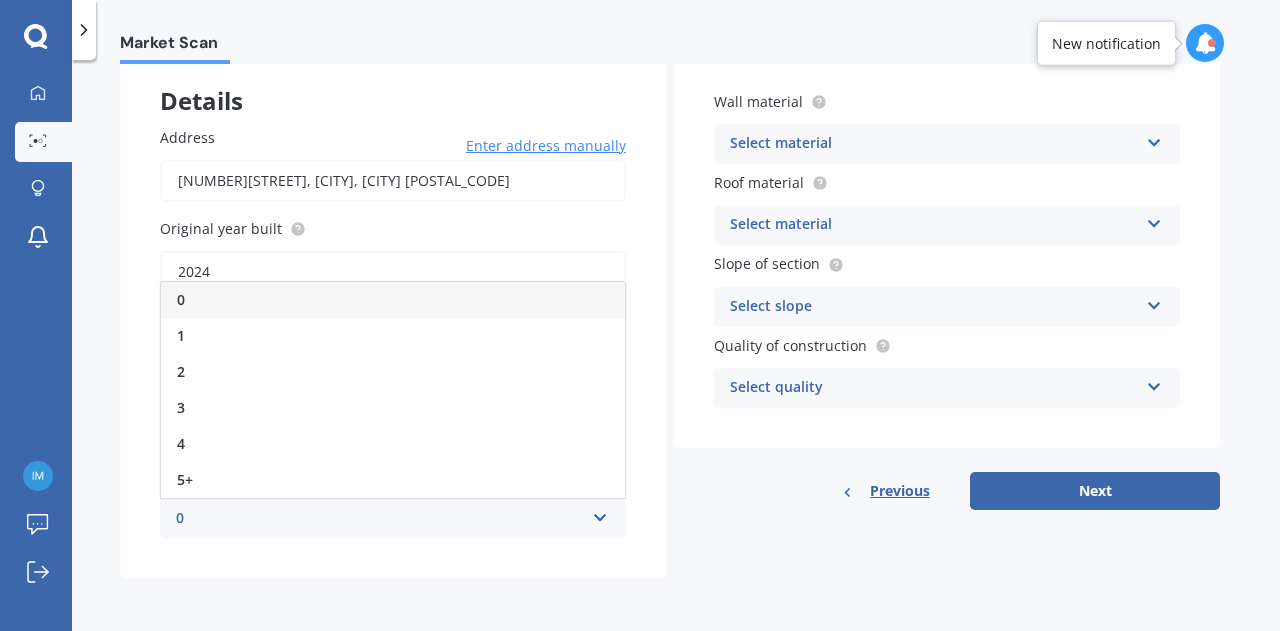 click on "0" at bounding box center (380, 519) 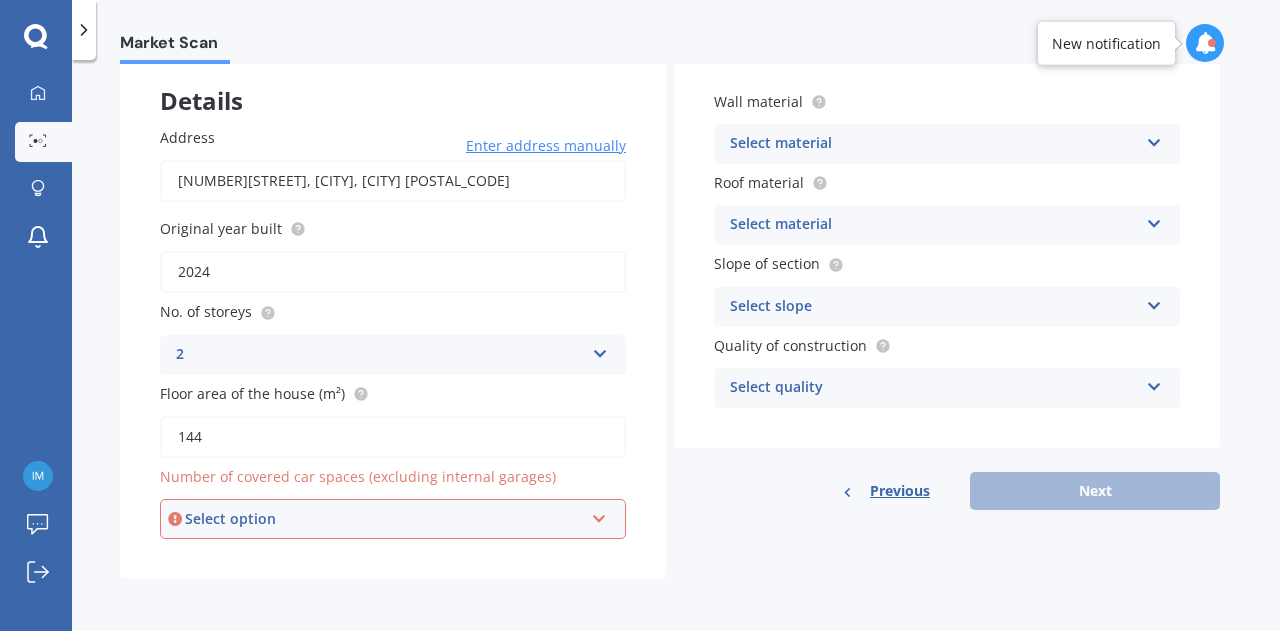 click on "Select option" at bounding box center (384, 519) 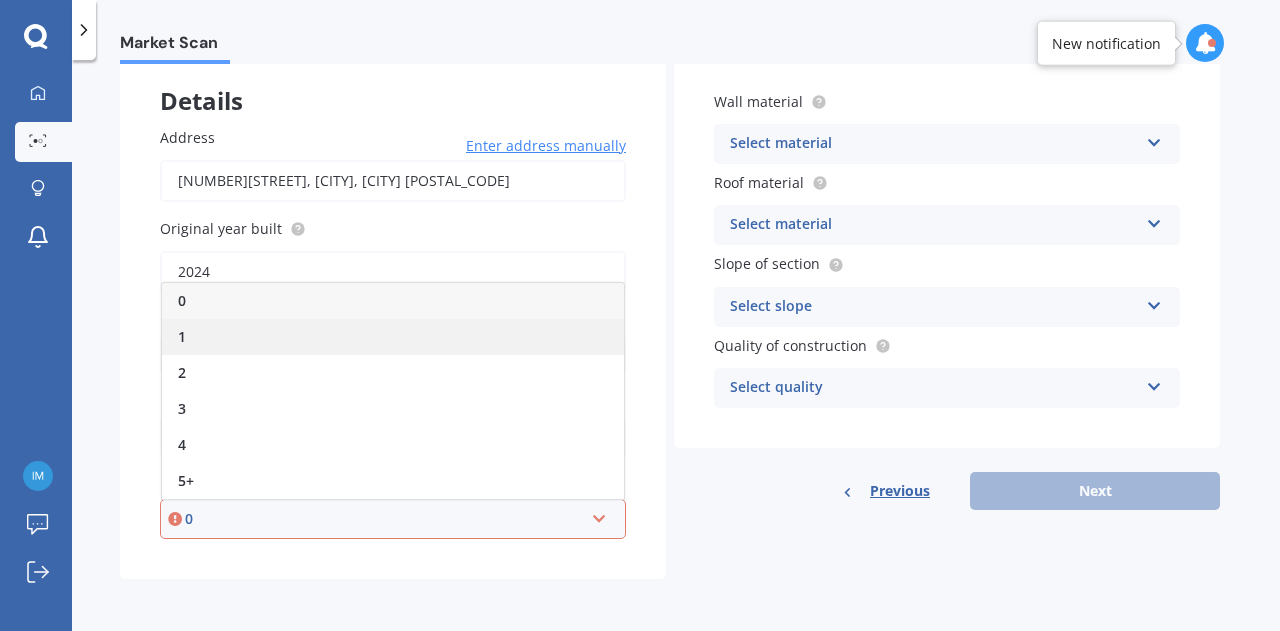 click on "1" at bounding box center [393, 337] 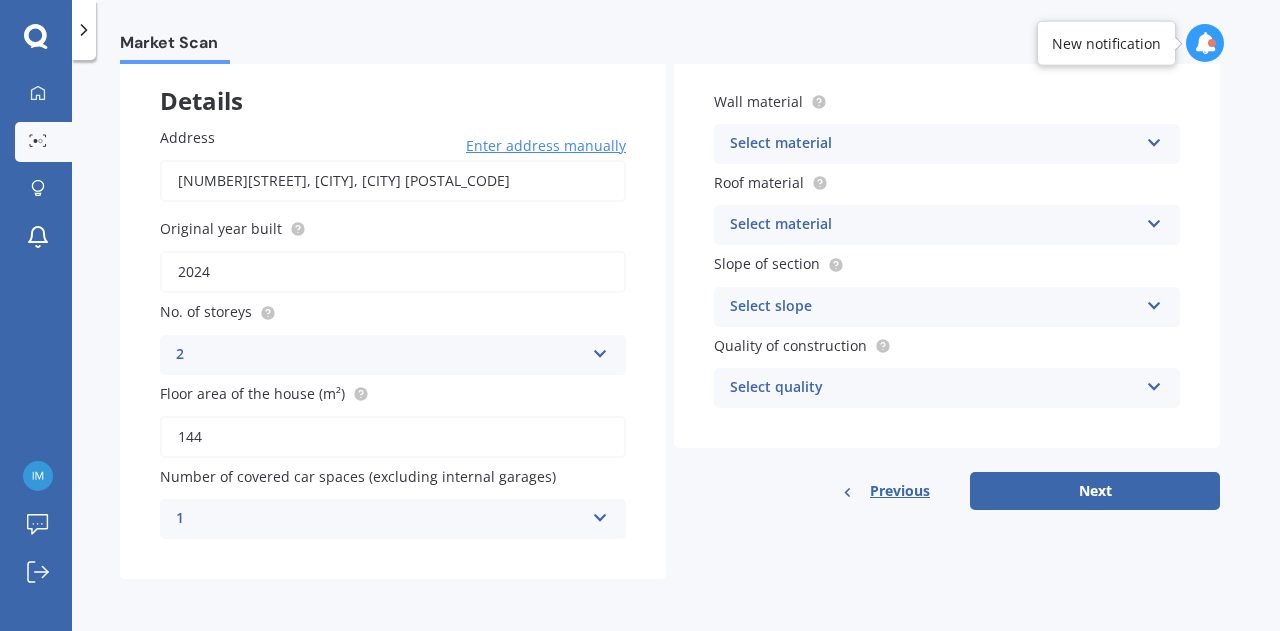 click on "Select material Artificial weatherboard/plank cladding Blockwork Brick veneer Double brick Mud brick Other Rockcote/EPS Sheet cladding Solid brickwork Stonework solid Stonework veneer Stucco Weatherboard/plank cladding" at bounding box center [947, 144] 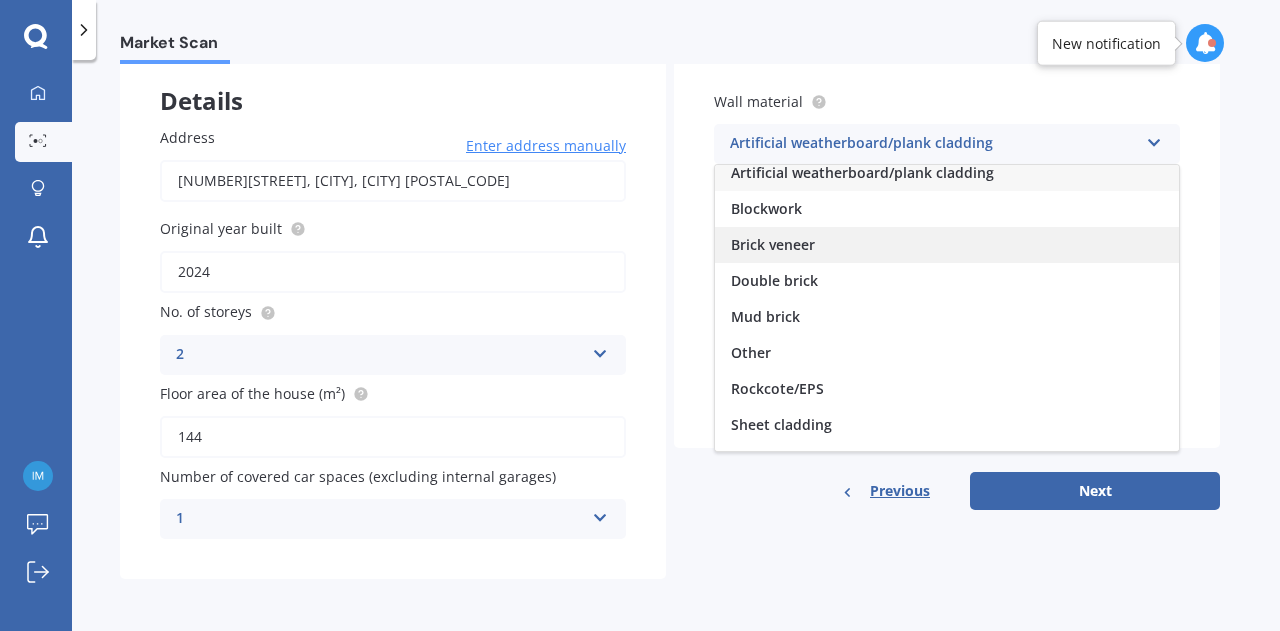 scroll, scrollTop: 0, scrollLeft: 0, axis: both 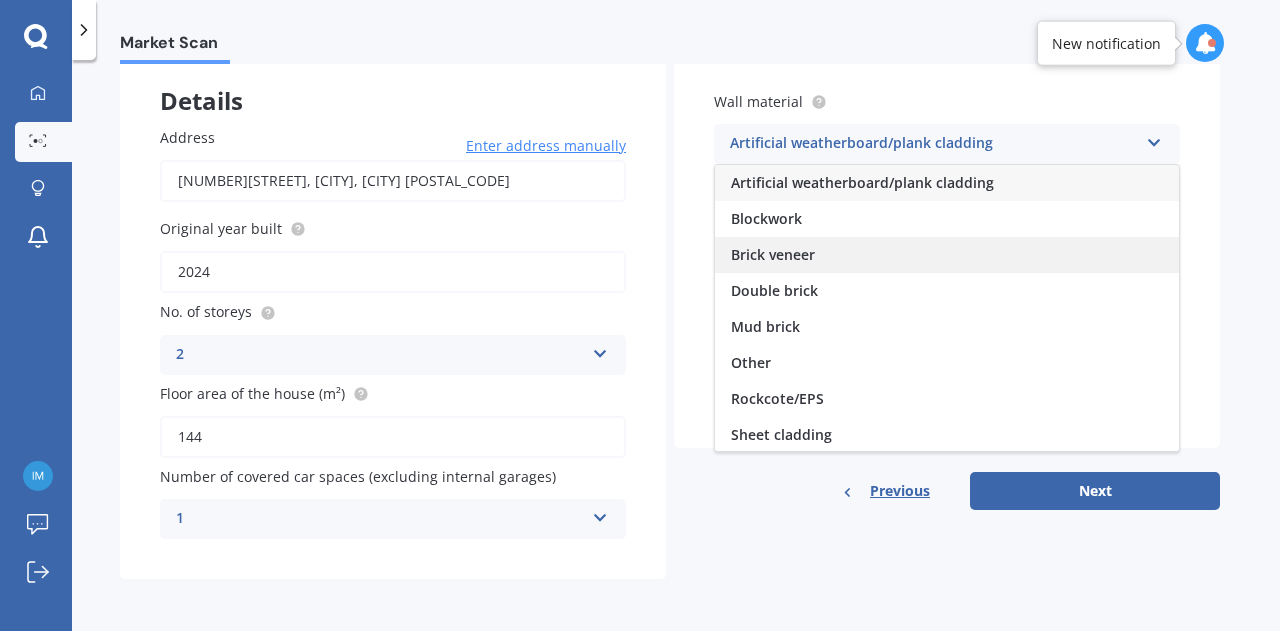 click on "Brick veneer" at bounding box center (947, 255) 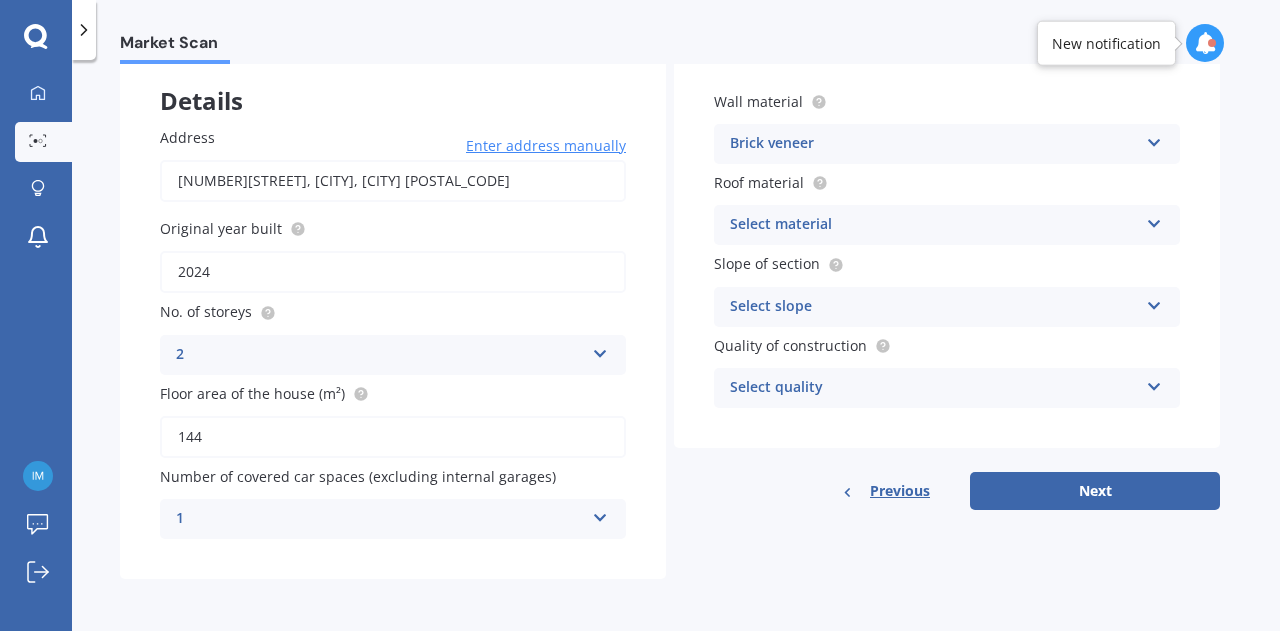 click on "Select material" at bounding box center (934, 225) 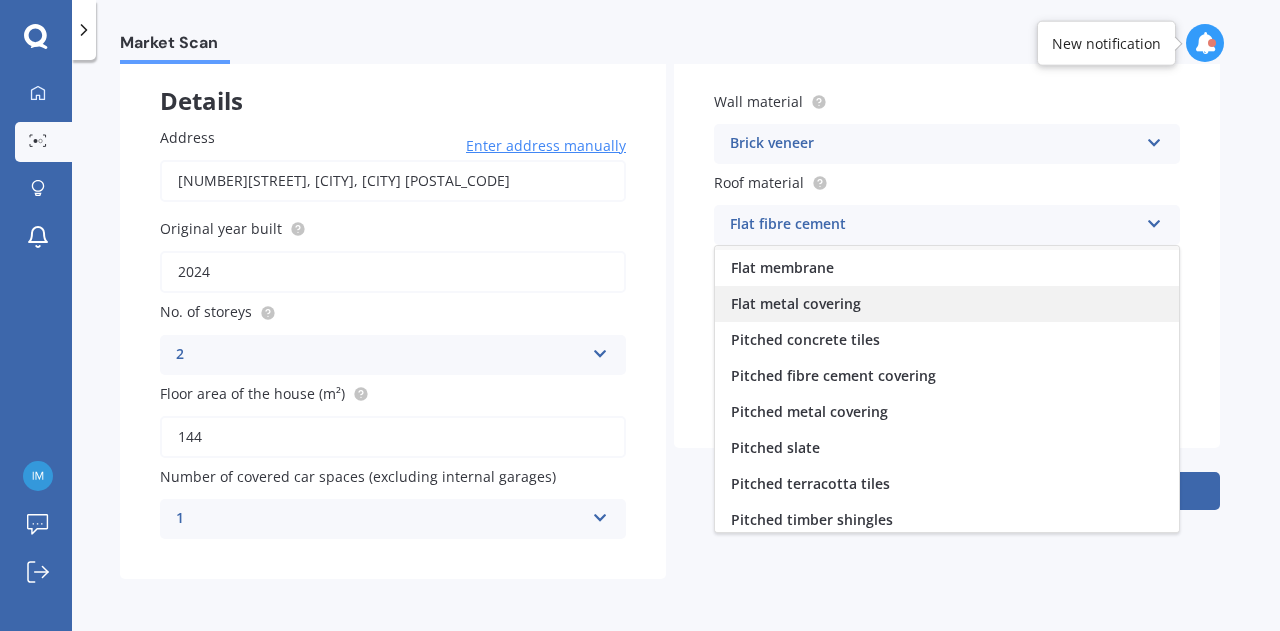 scroll, scrollTop: 0, scrollLeft: 0, axis: both 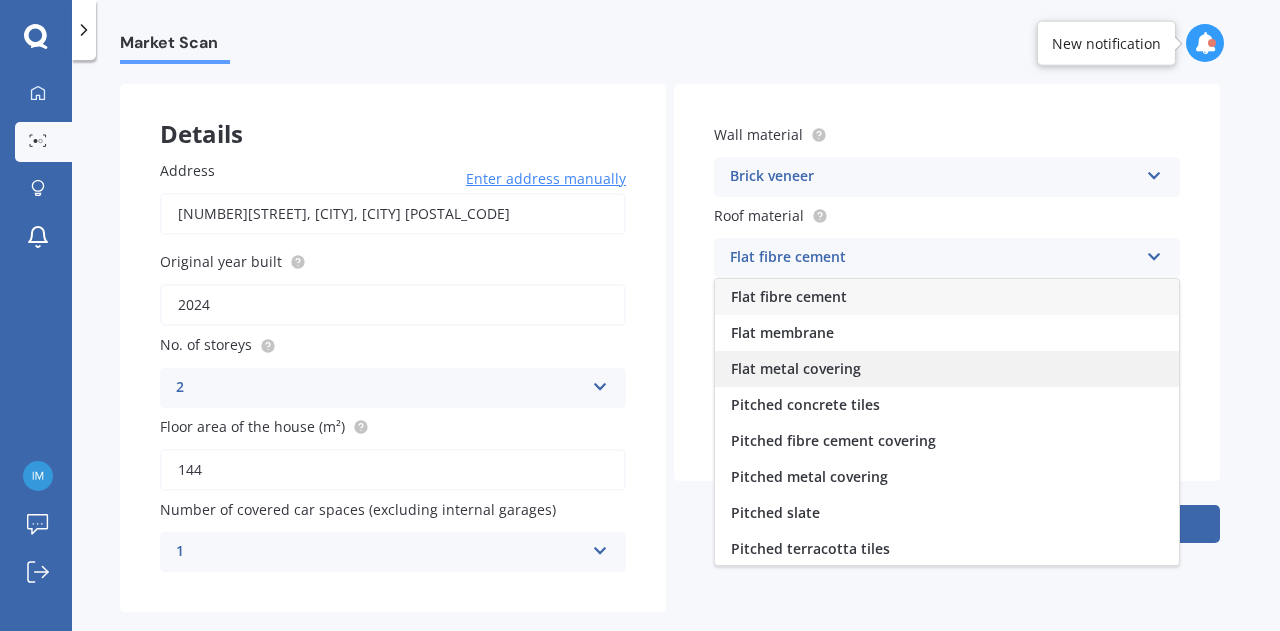 click on "Flat metal covering" at bounding box center [947, 369] 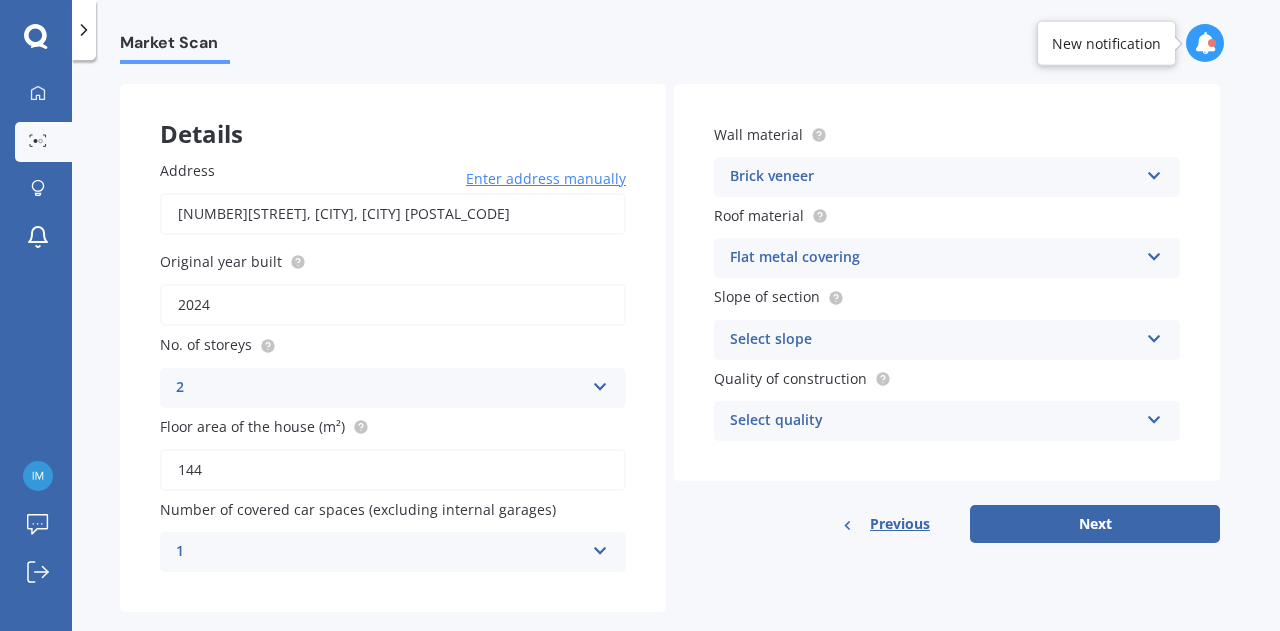 click on "Select slope" at bounding box center (934, 340) 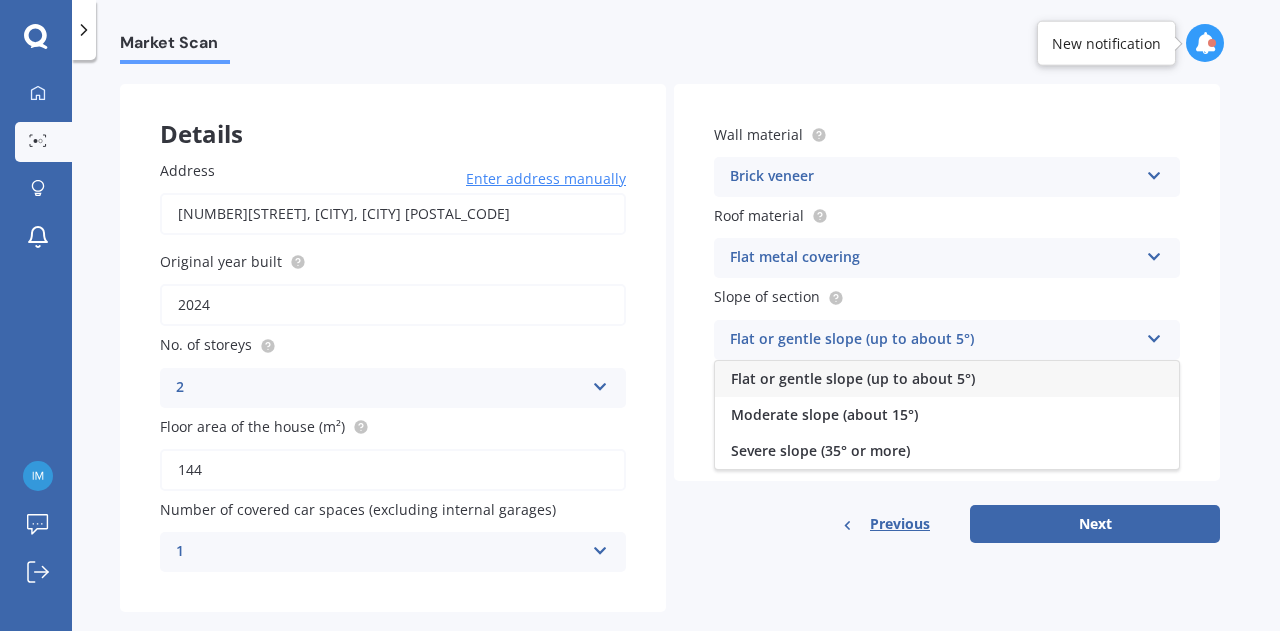 click on "Flat or gentle slope (up to about 5°)" at bounding box center (853, 378) 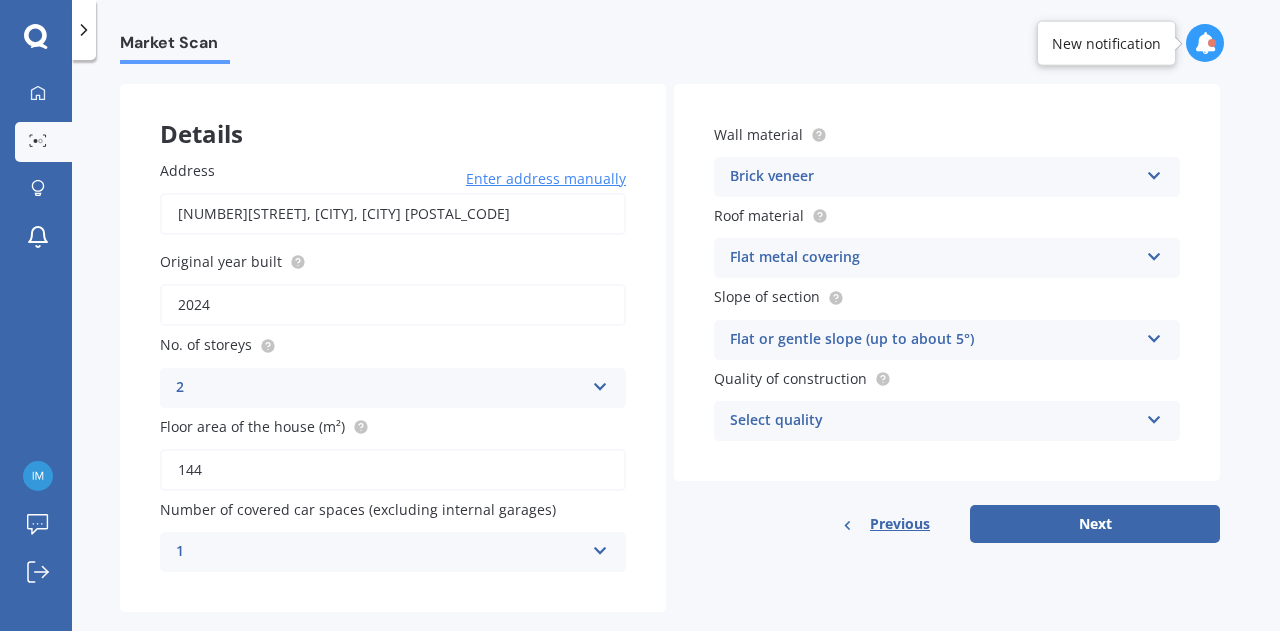 click on "Select quality" at bounding box center [934, 421] 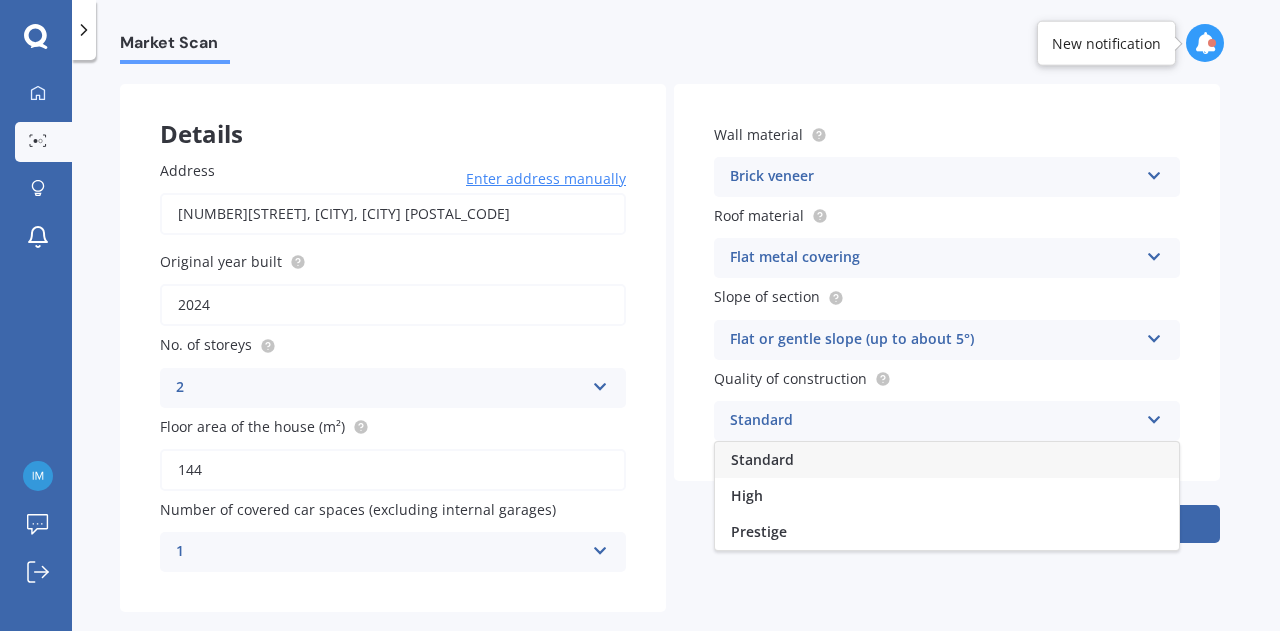 click on "Standard" at bounding box center [947, 460] 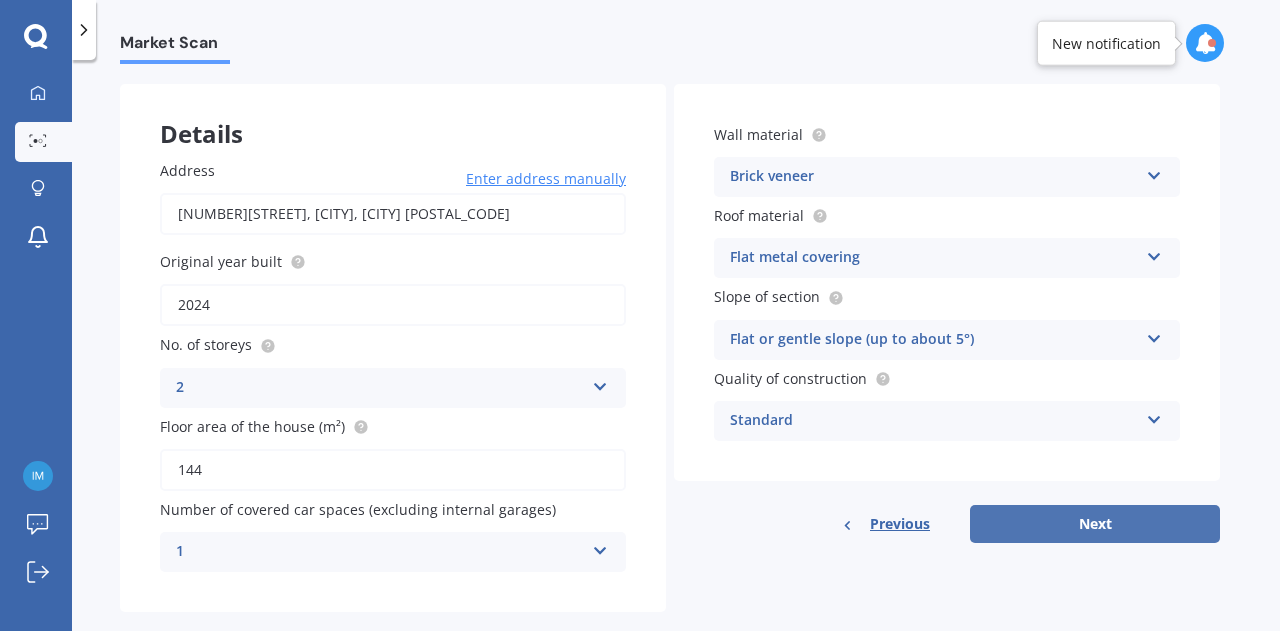click on "Next" at bounding box center (1095, 524) 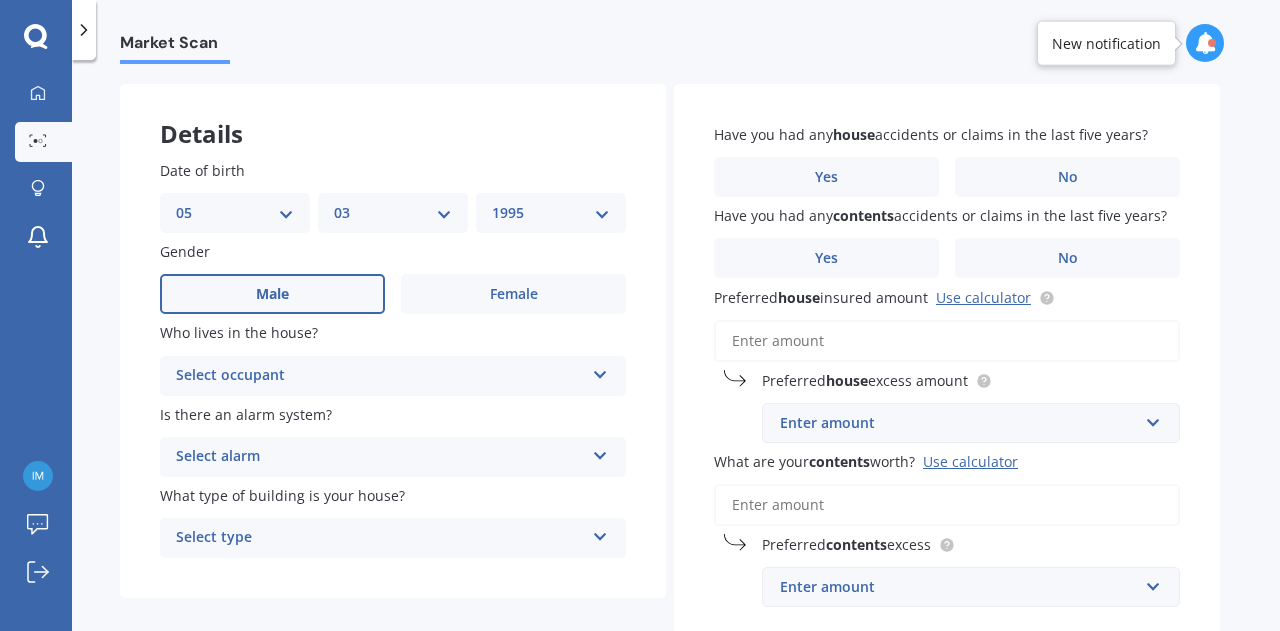 scroll, scrollTop: 0, scrollLeft: 0, axis: both 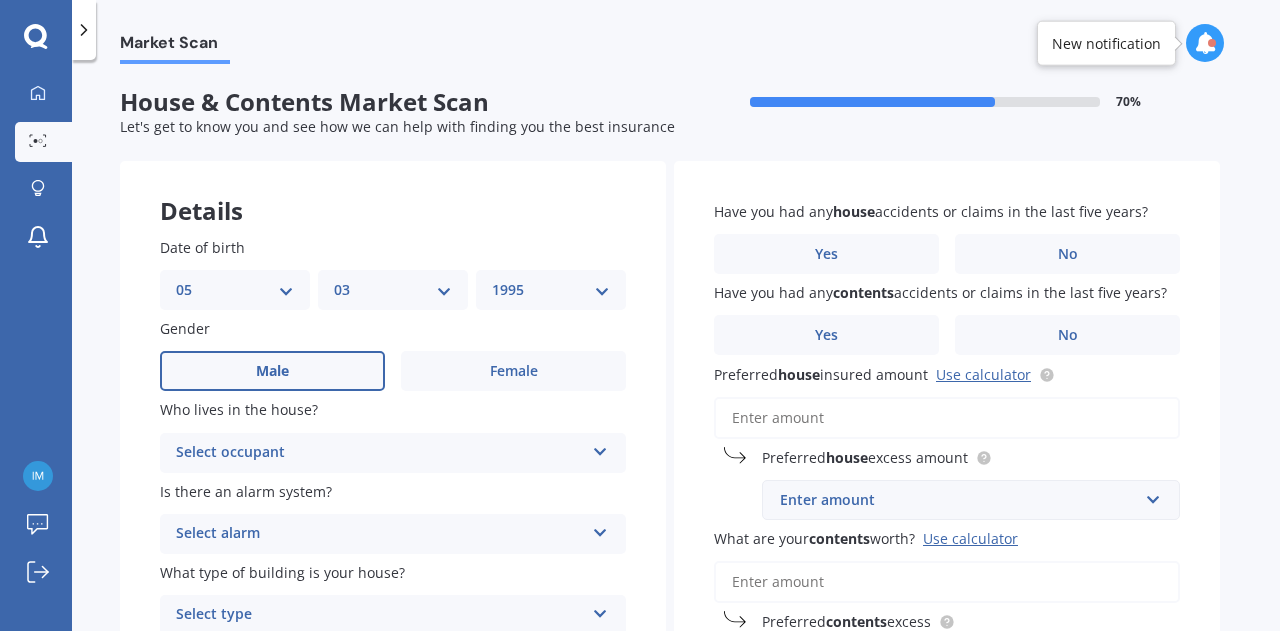 click on "Select occupant" at bounding box center (380, 453) 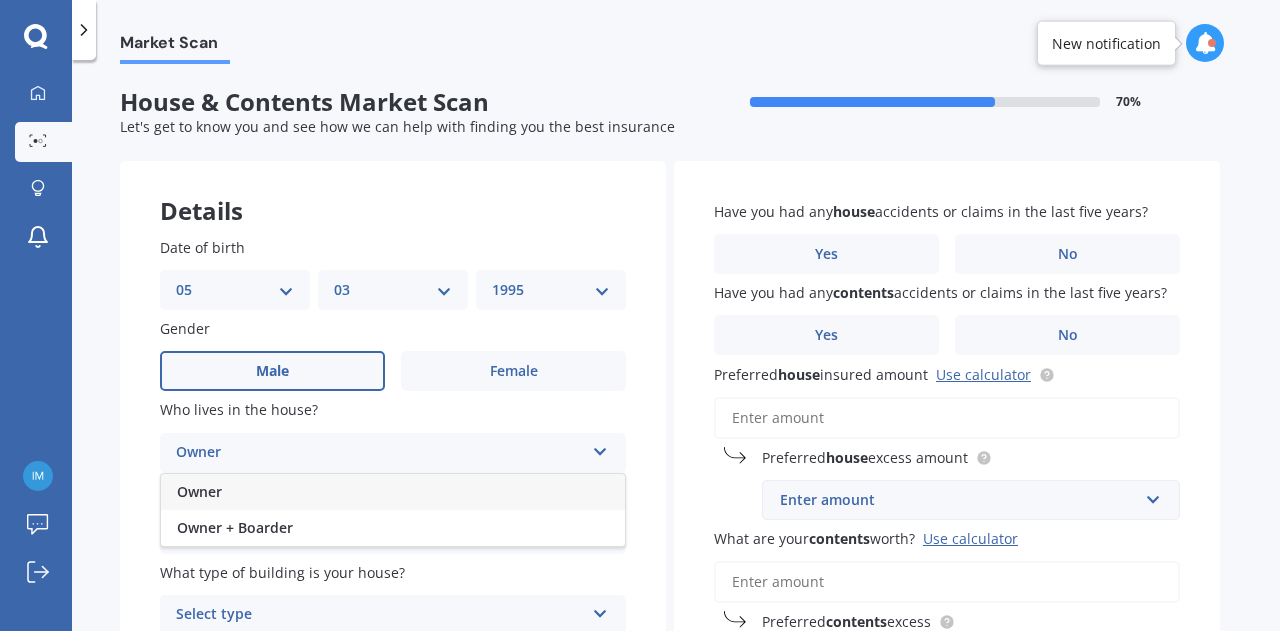 click on "Owner" at bounding box center [380, 453] 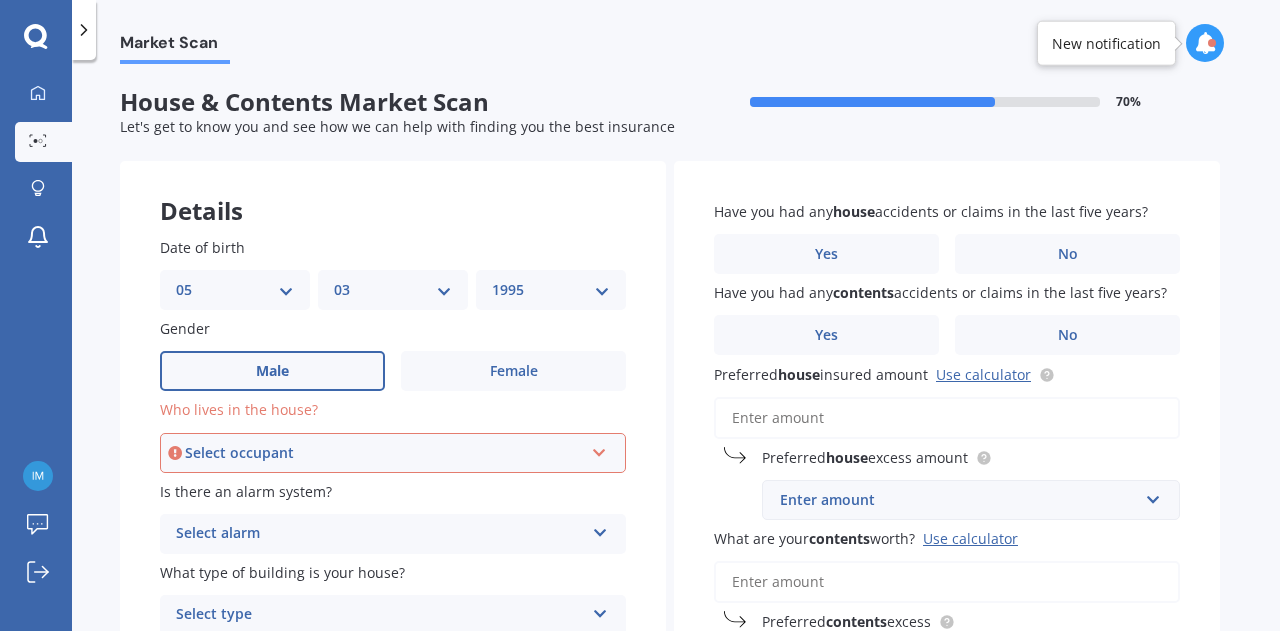 click on "Select occupant Owner Owner + Boarder" at bounding box center [393, 453] 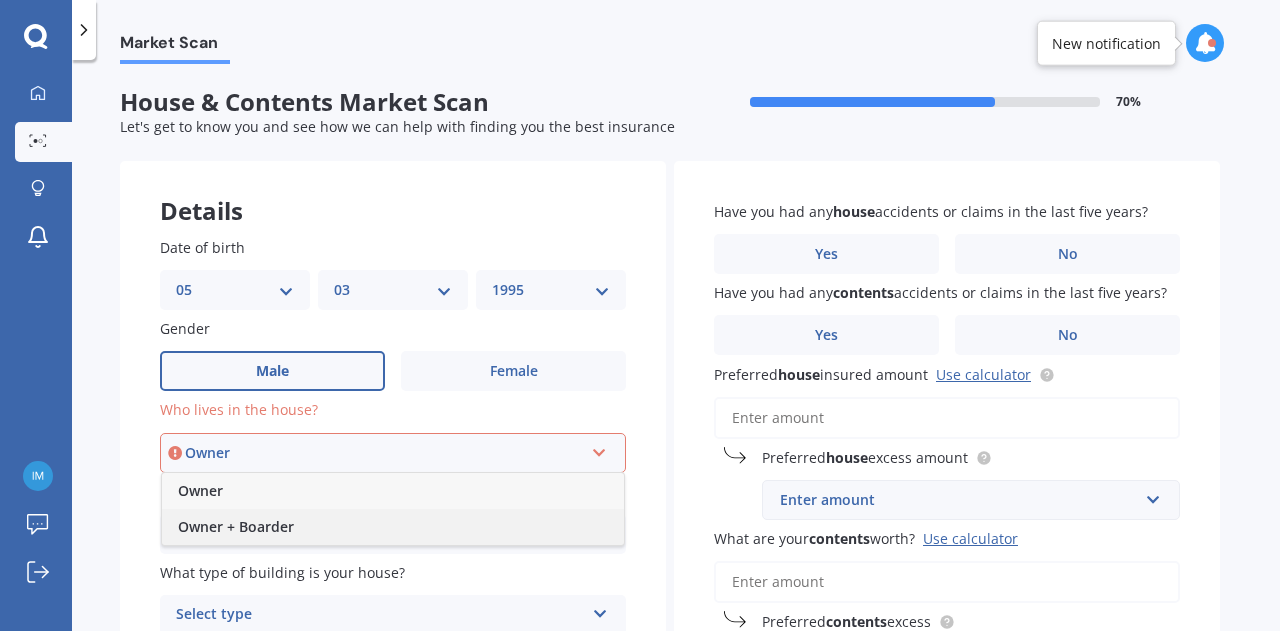 click on "Owner + Boarder" at bounding box center (393, 527) 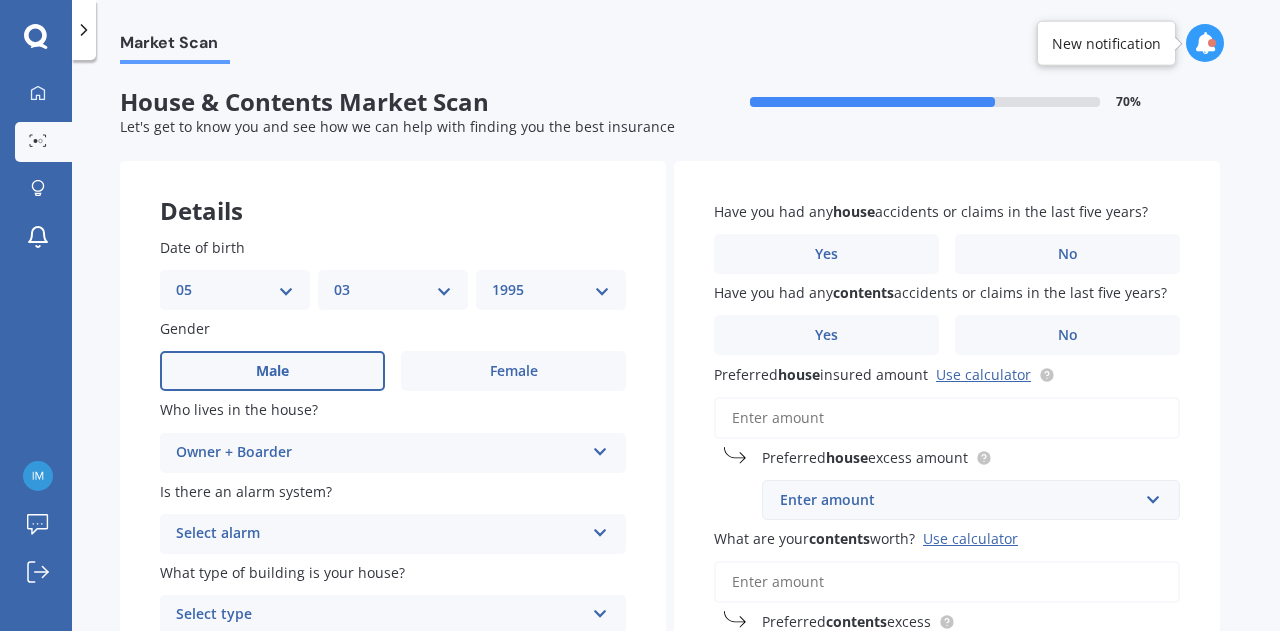 click on "Select alarm" at bounding box center [380, 534] 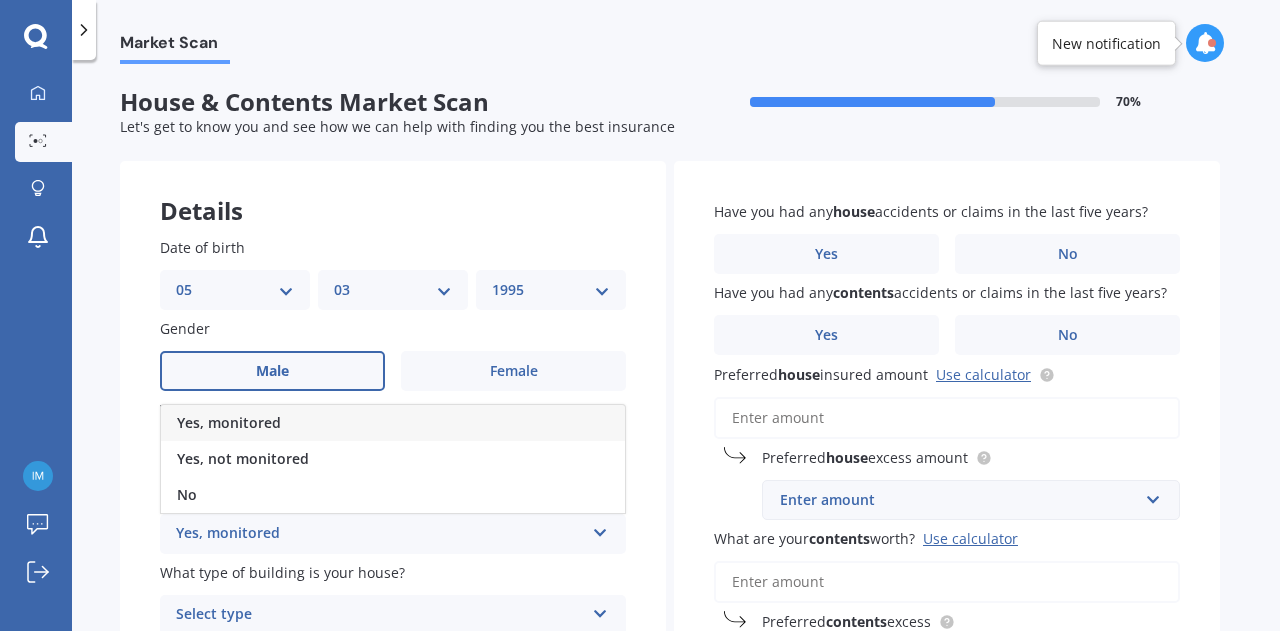 click on "Yes, monitored" at bounding box center (393, 423) 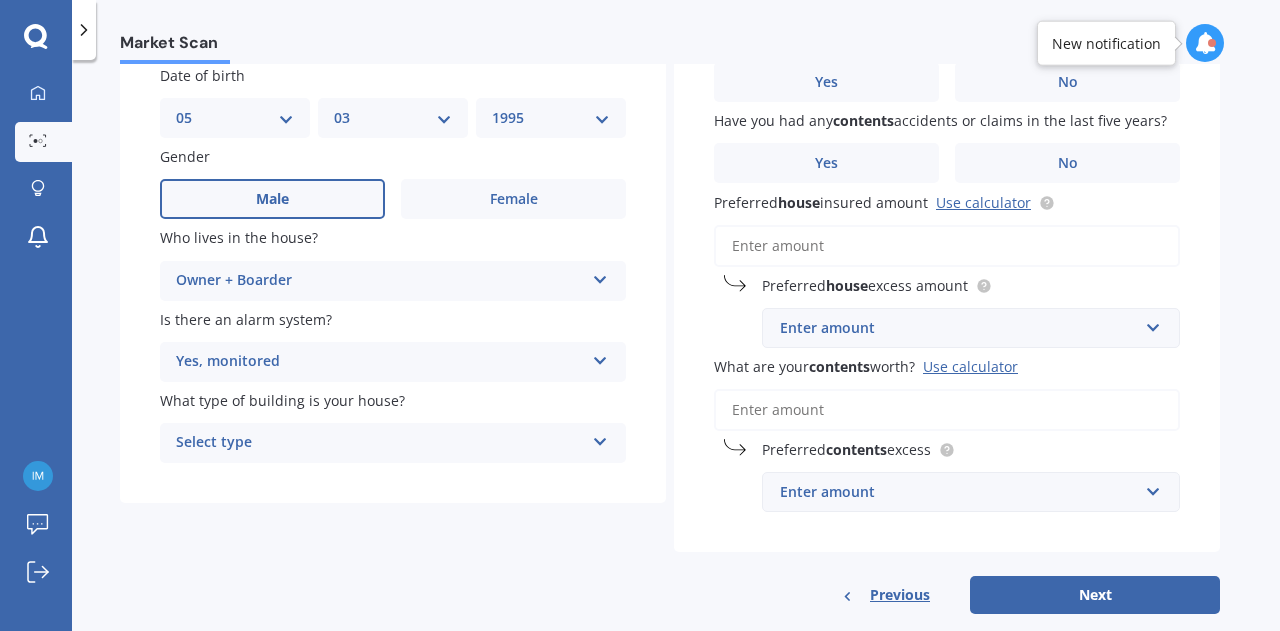 scroll, scrollTop: 208, scrollLeft: 0, axis: vertical 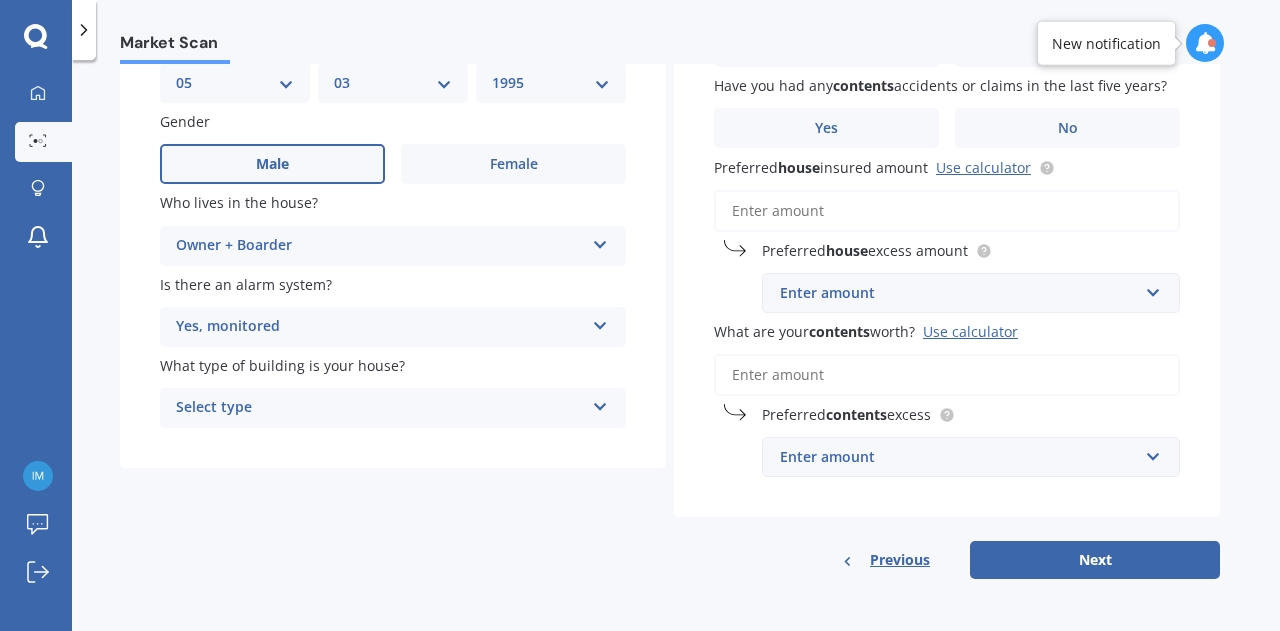 click on "Select type Freestanding Multi-unit (in a block of 6 or less) Multi-unit (in a block of 7-10)" at bounding box center (393, 408) 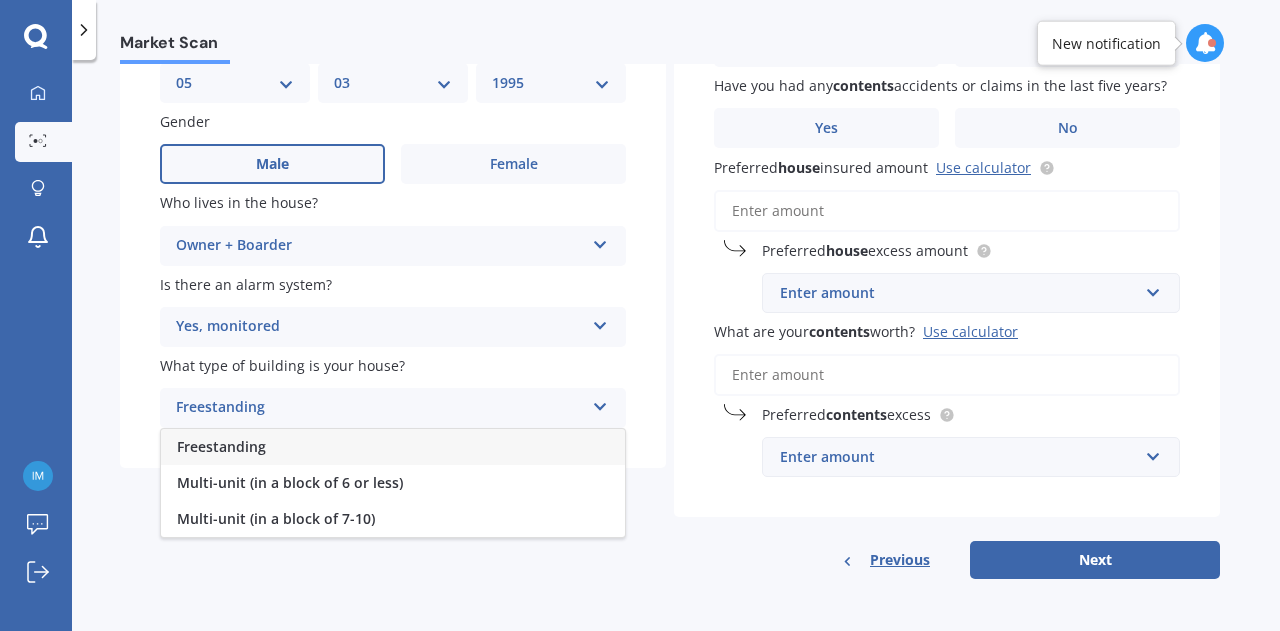 click on "Freestanding" at bounding box center [393, 447] 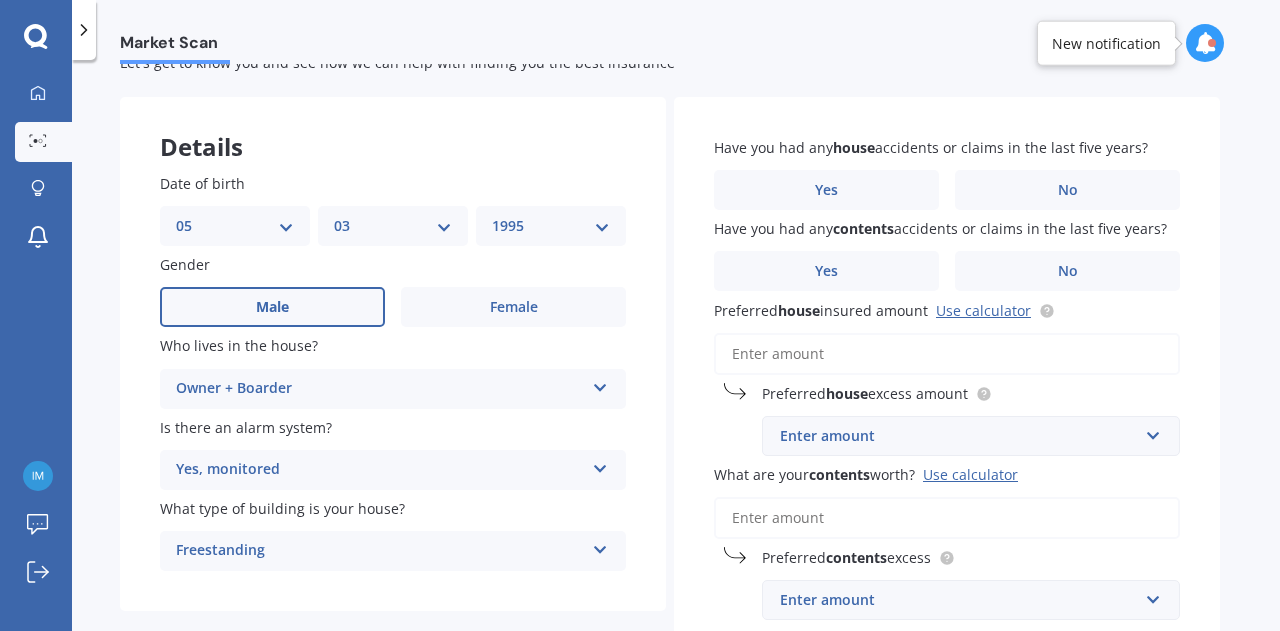 scroll, scrollTop: 0, scrollLeft: 0, axis: both 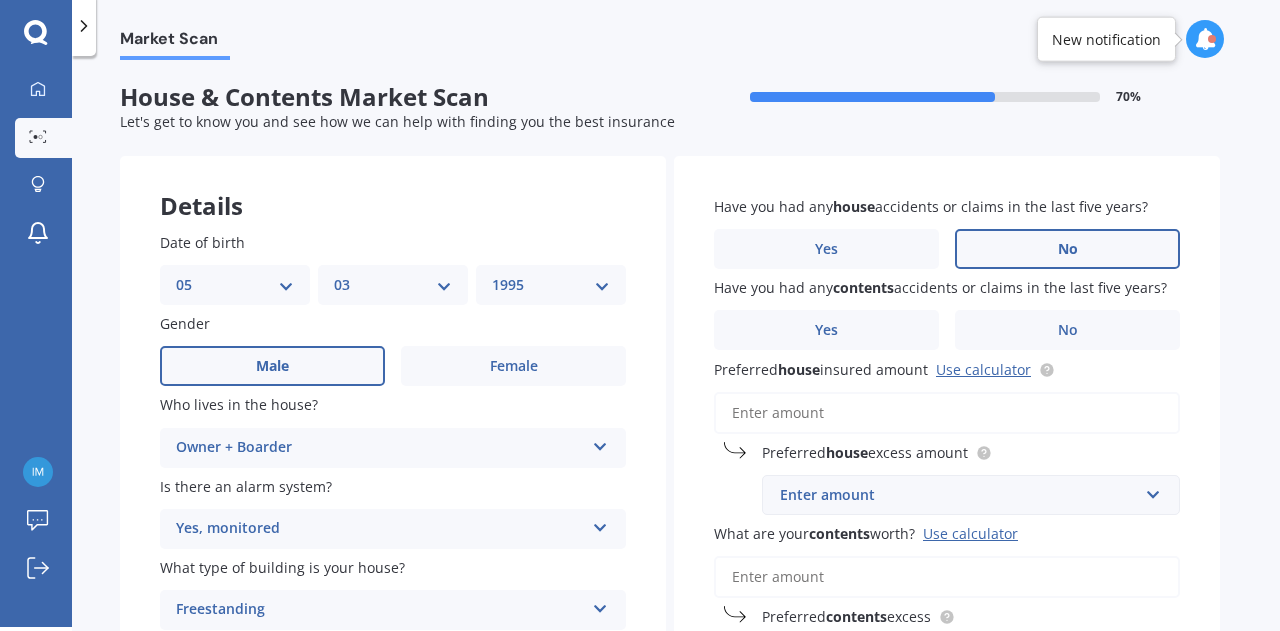 click on "No" at bounding box center [1067, 249] 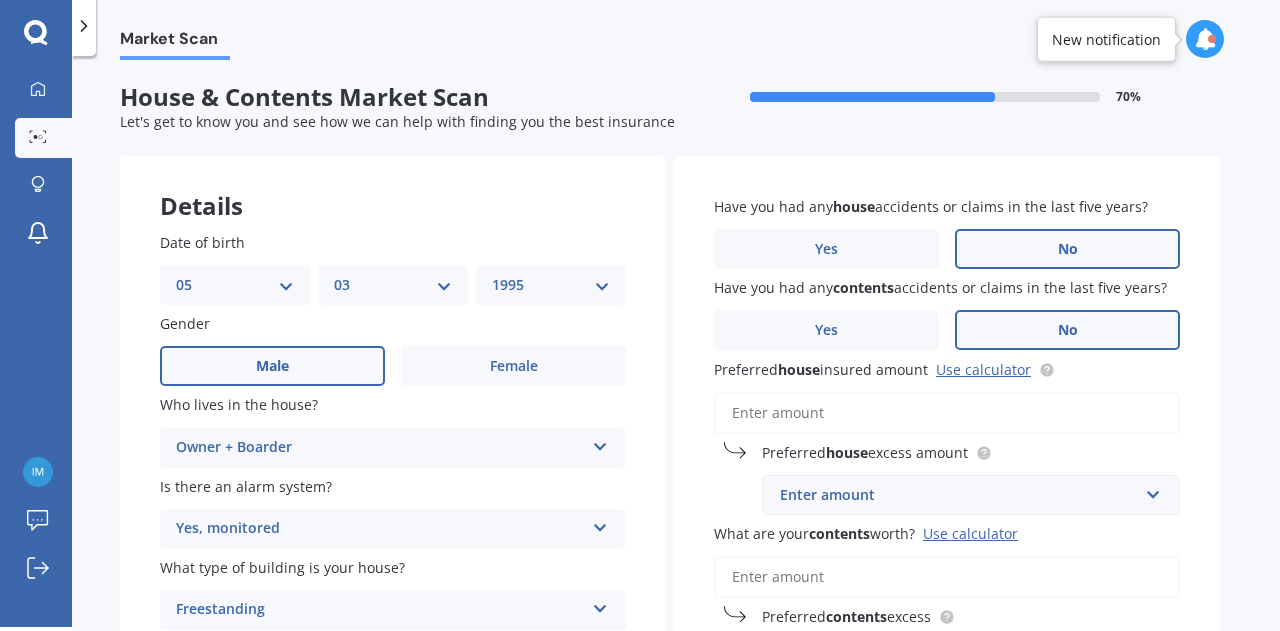 click on "No" at bounding box center (1067, 330) 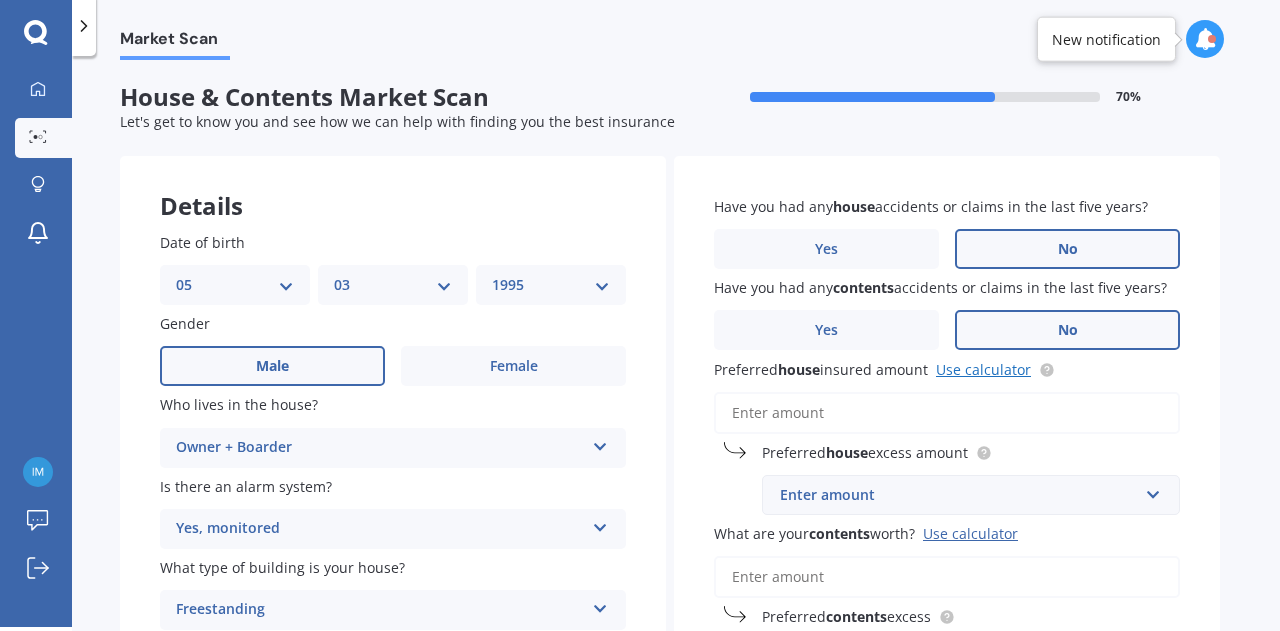 click on "Use calculator" at bounding box center [983, 369] 